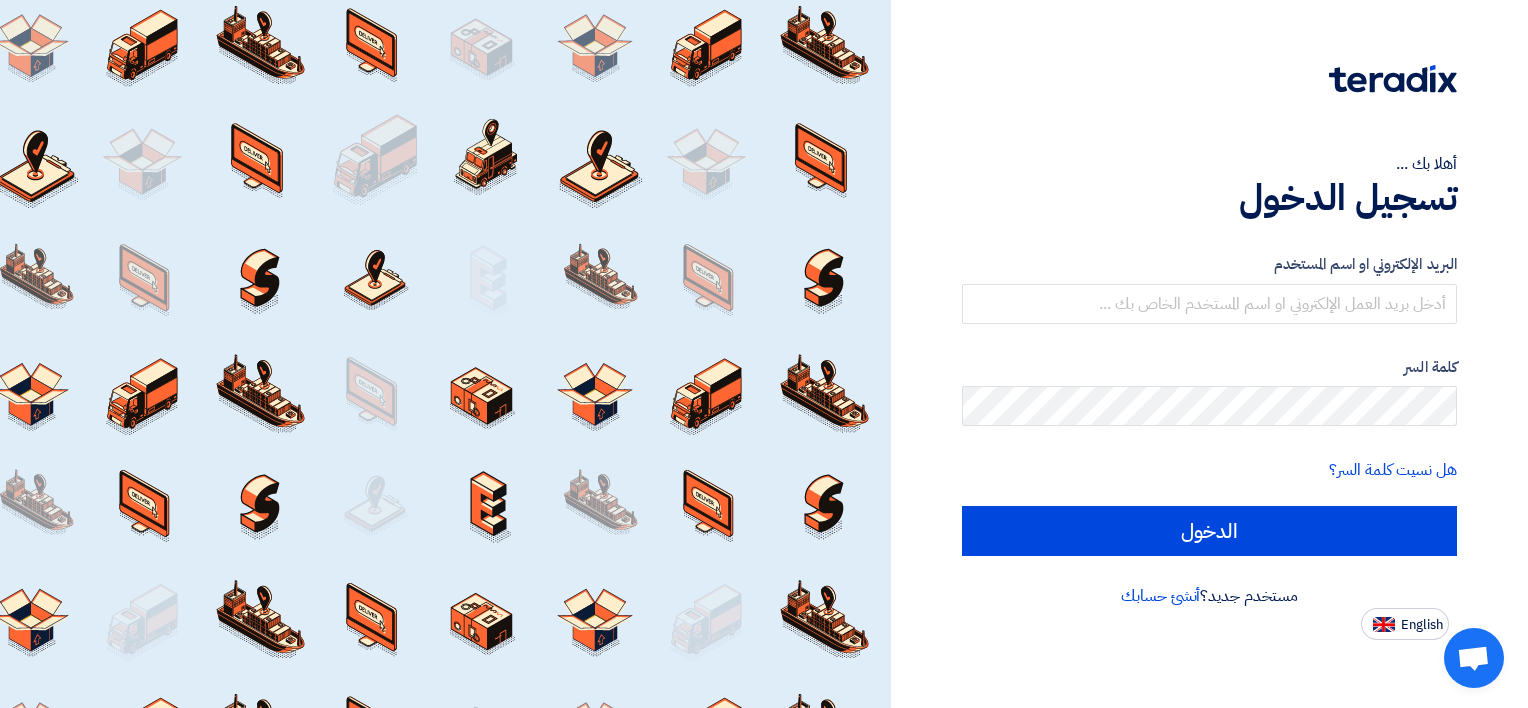 scroll, scrollTop: 0, scrollLeft: 0, axis: both 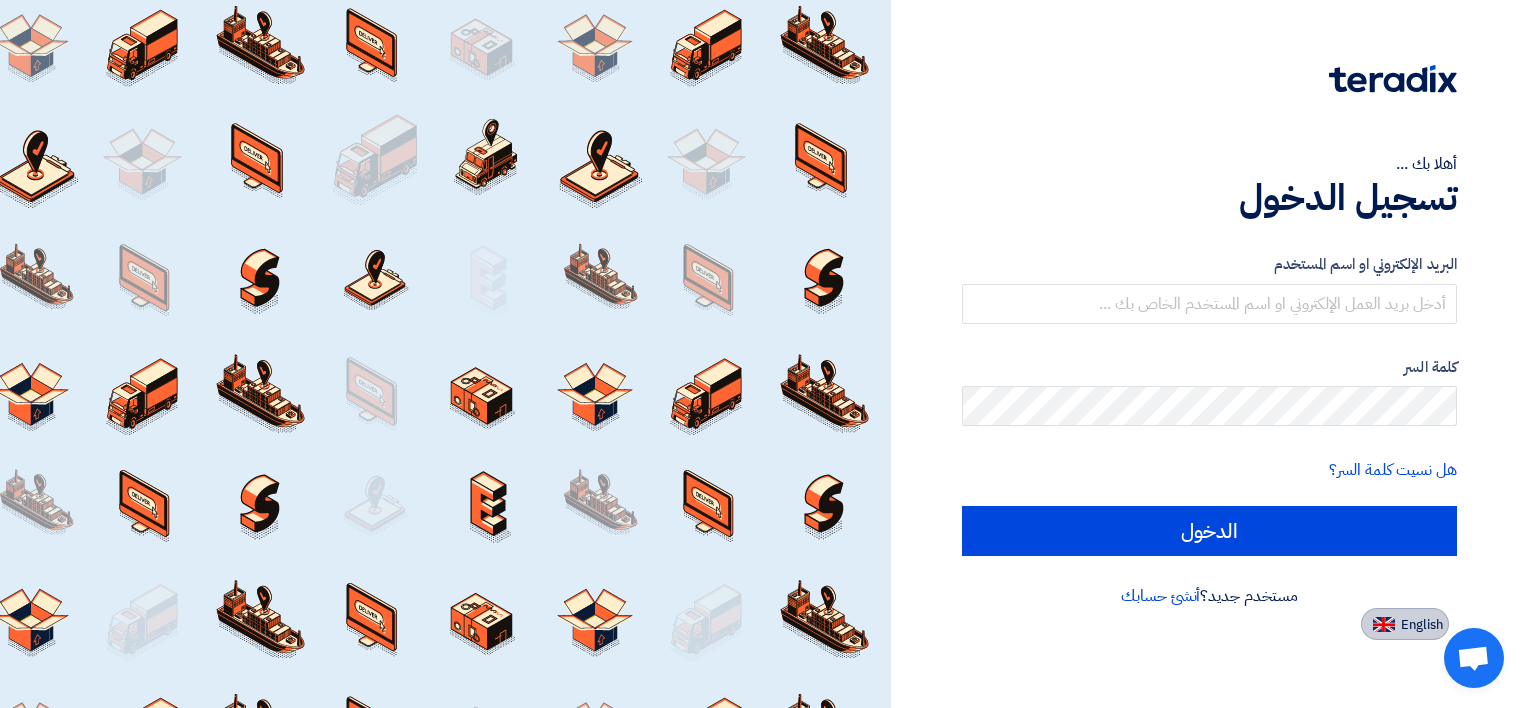 click 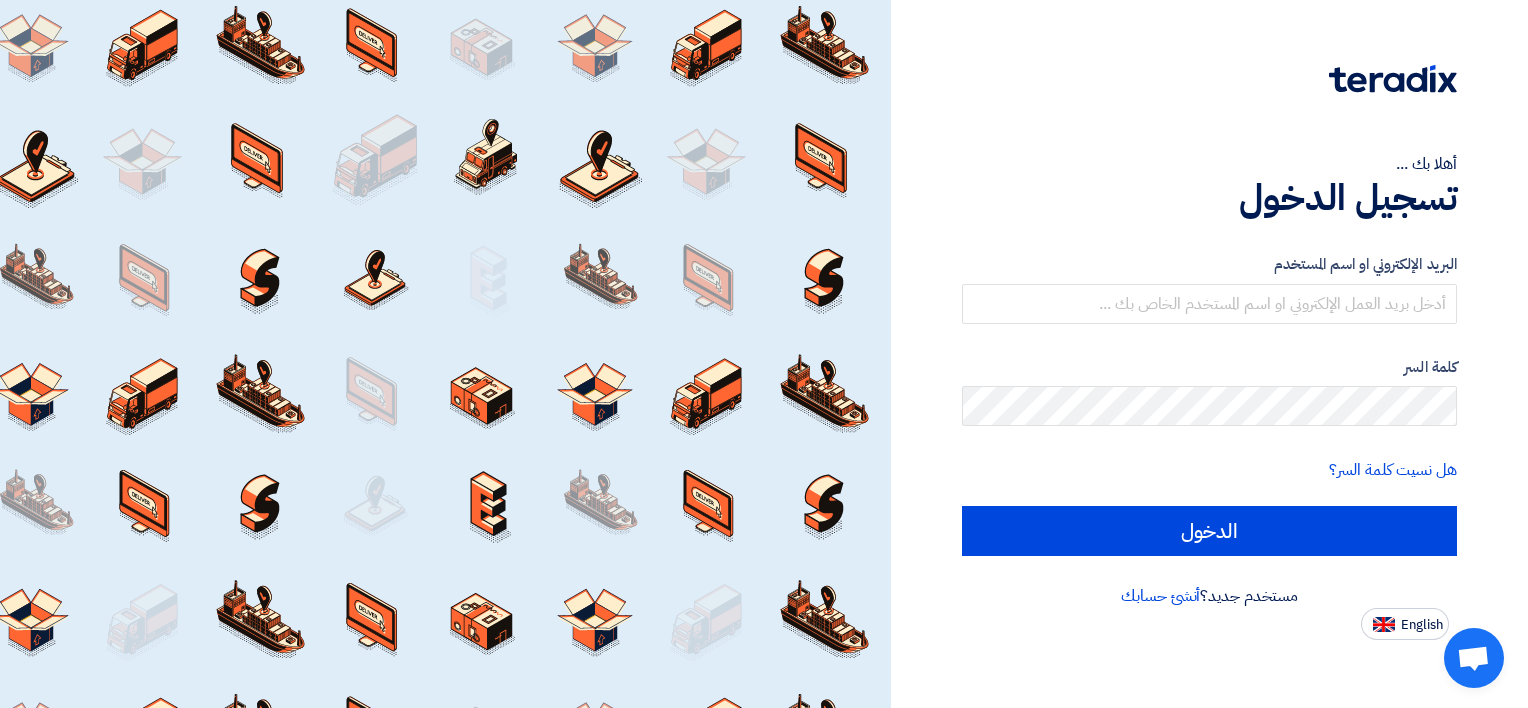 type on "Sign in" 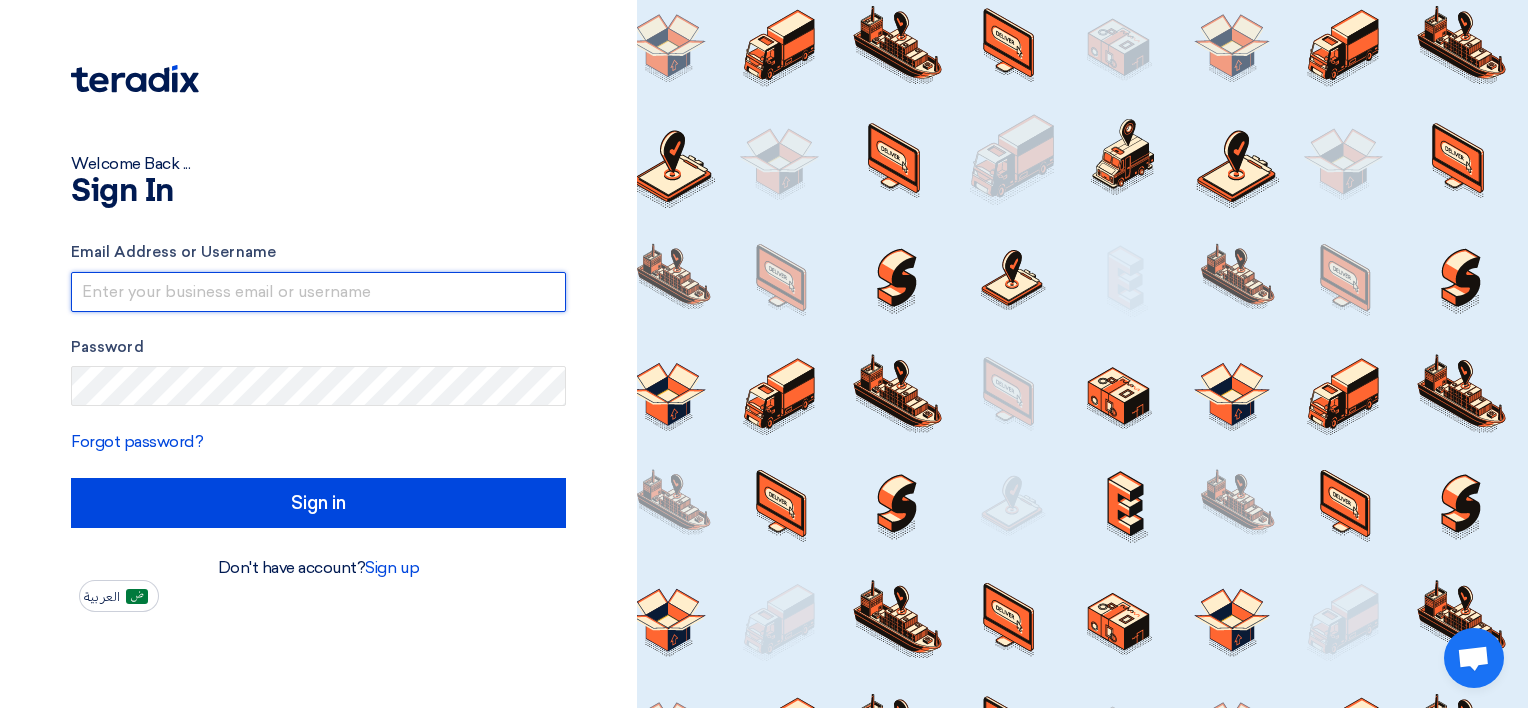 click at bounding box center [318, 292] 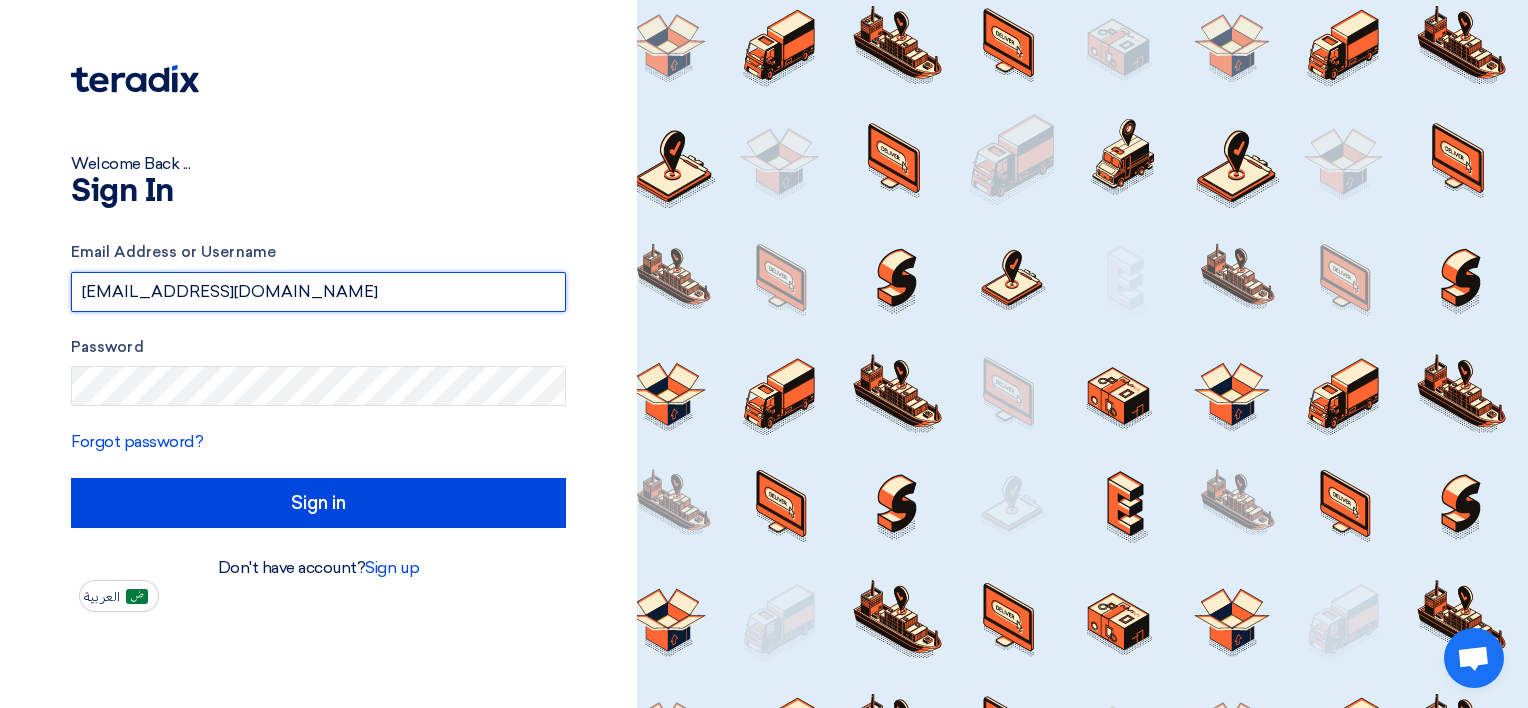 type on "[EMAIL_ADDRESS][DOMAIN_NAME]" 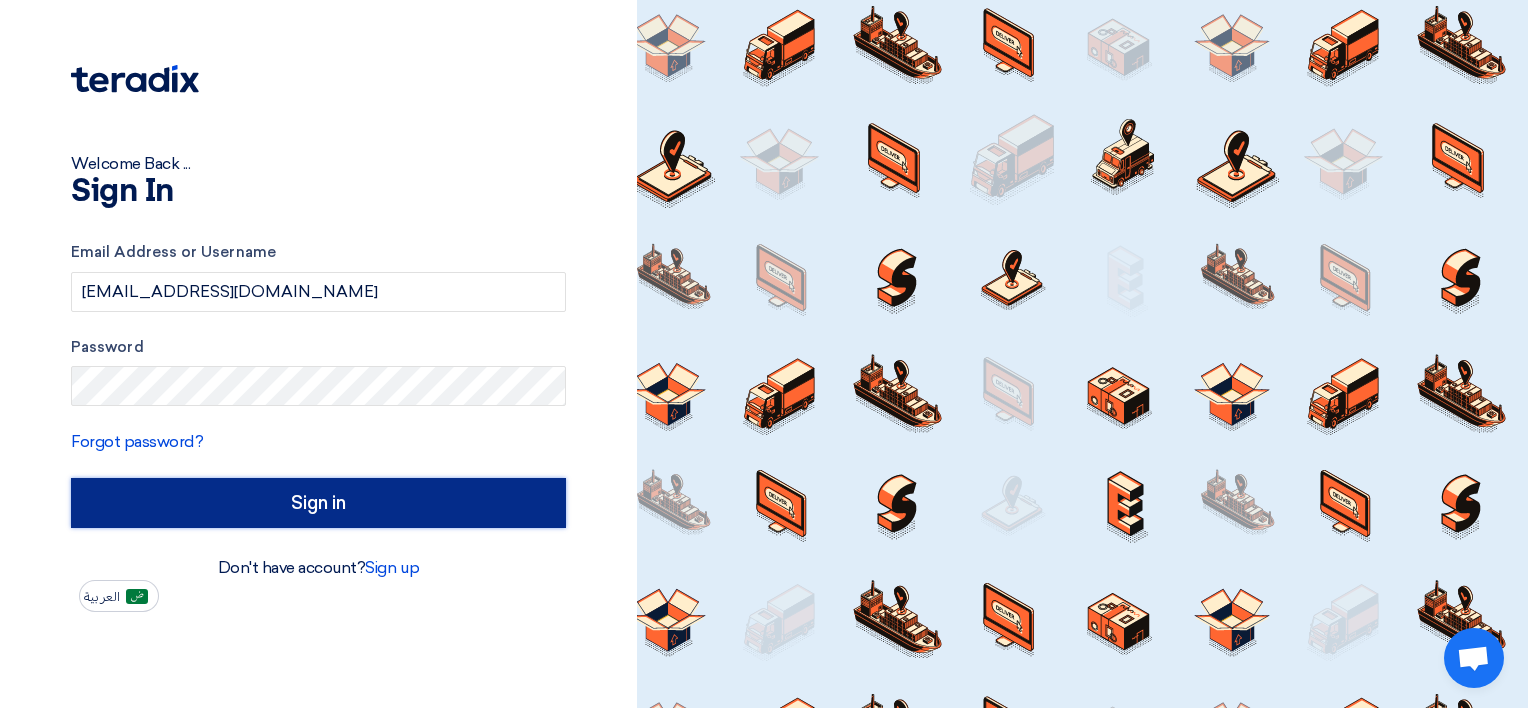 click on "Sign in" 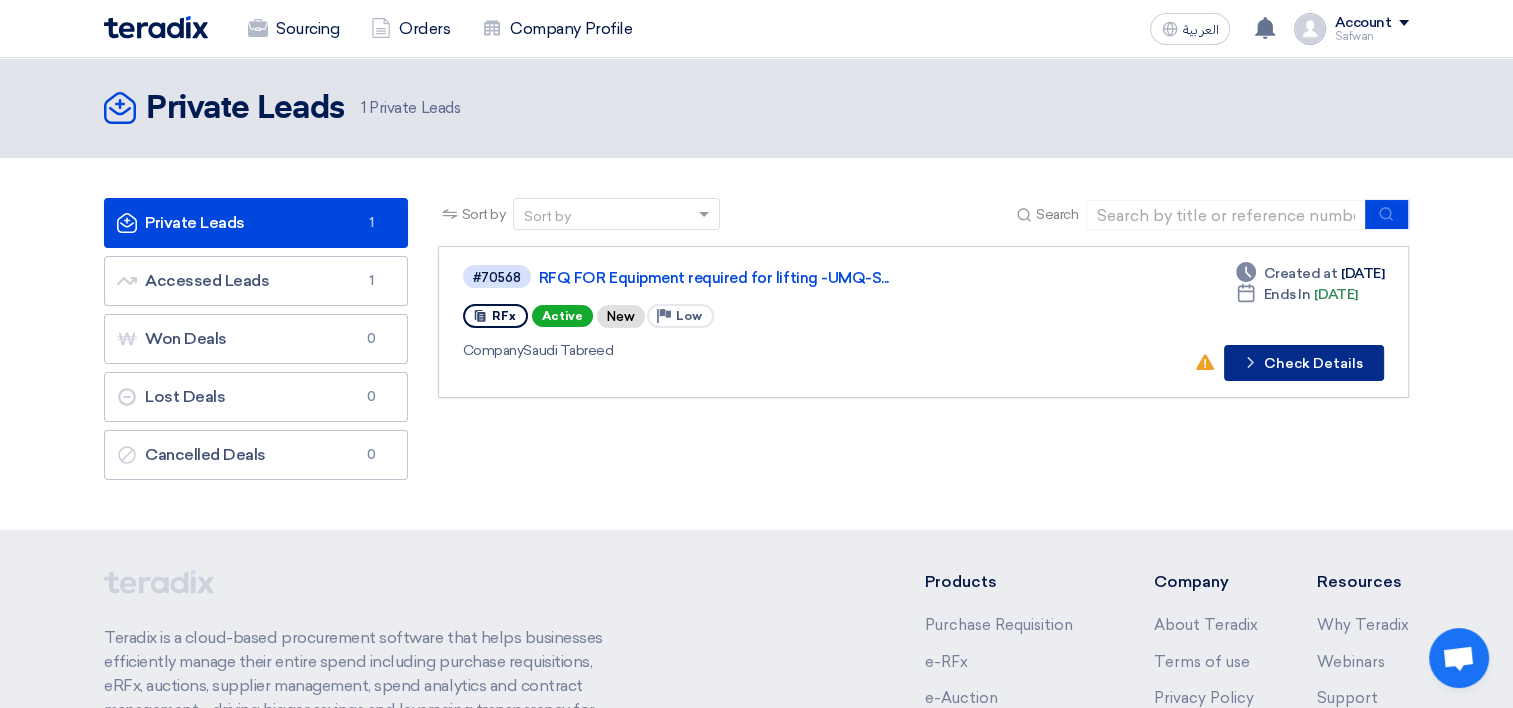 click on "Check details" 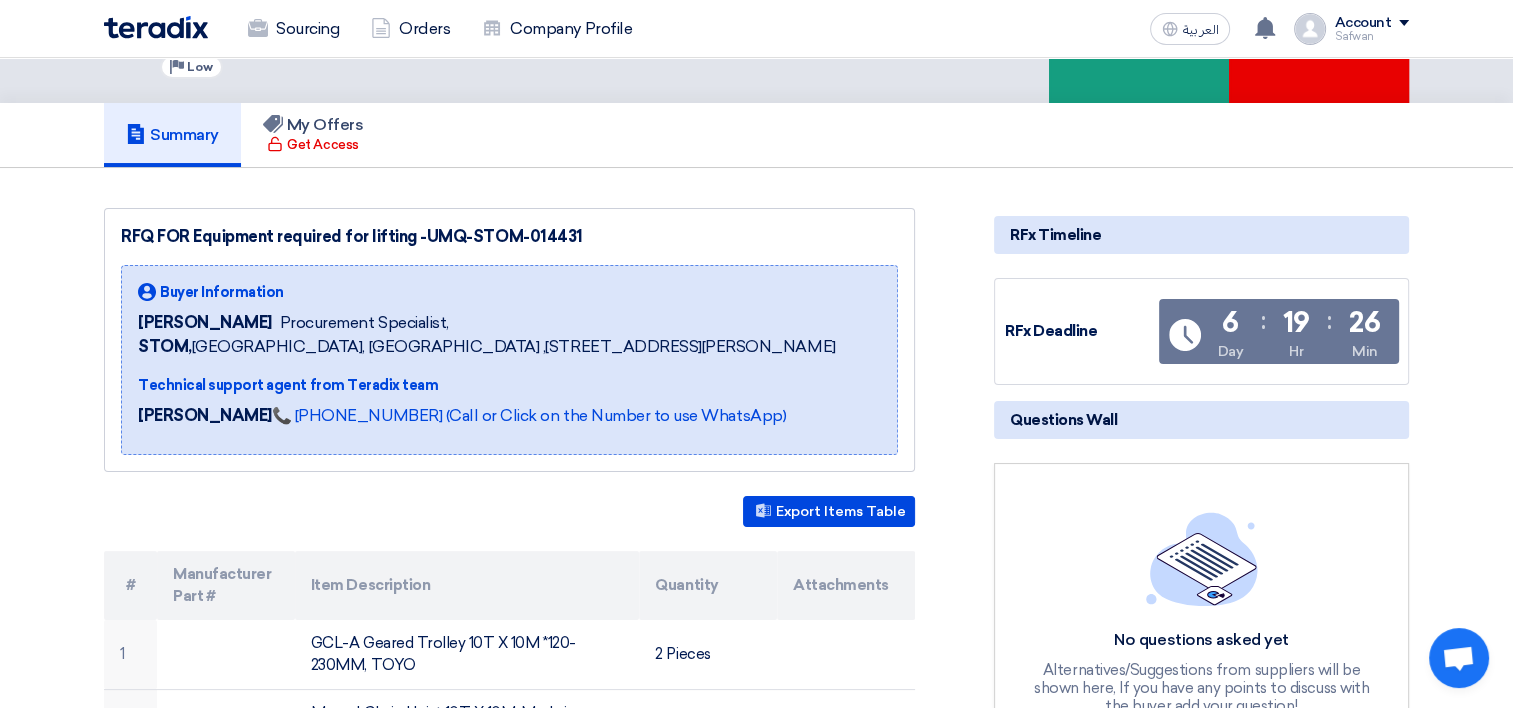 scroll, scrollTop: 0, scrollLeft: 0, axis: both 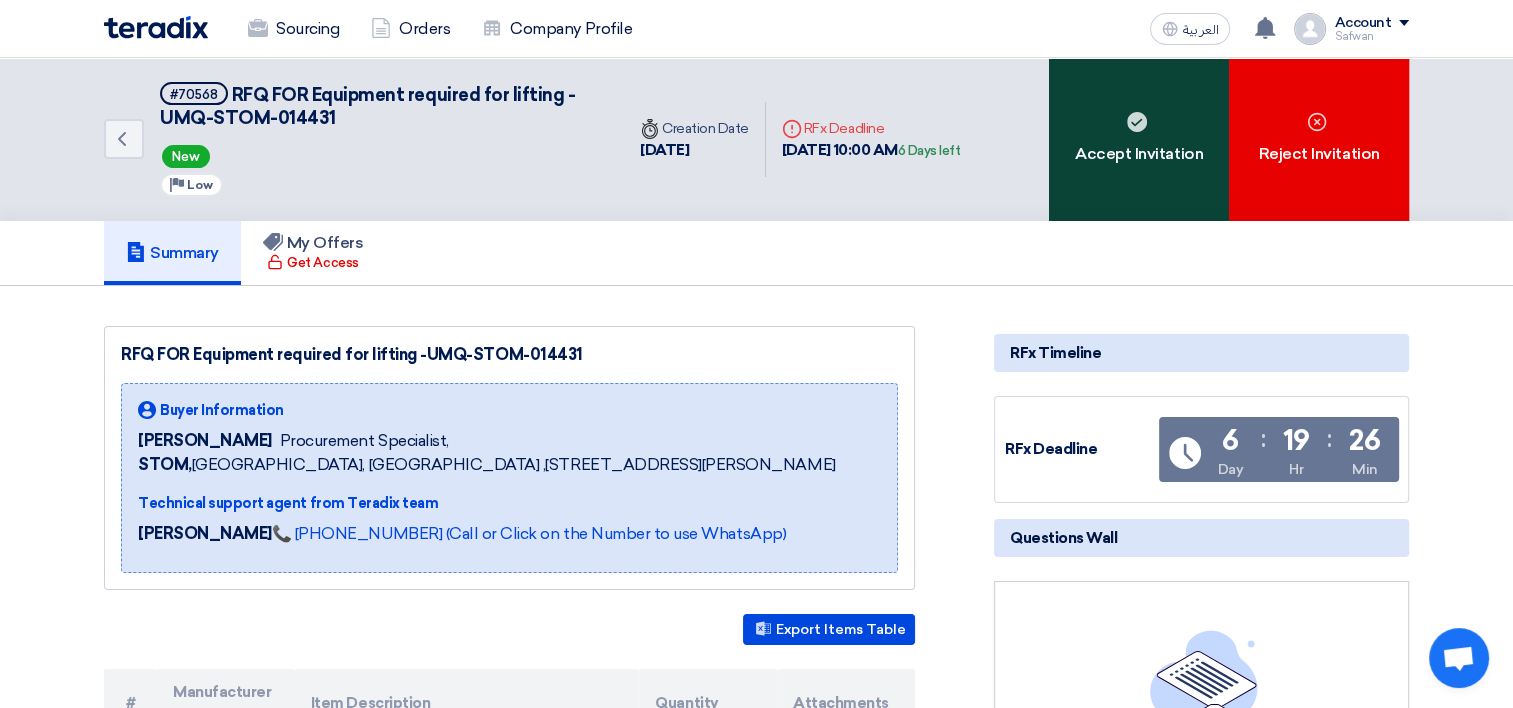 click on "Accept Invitation" 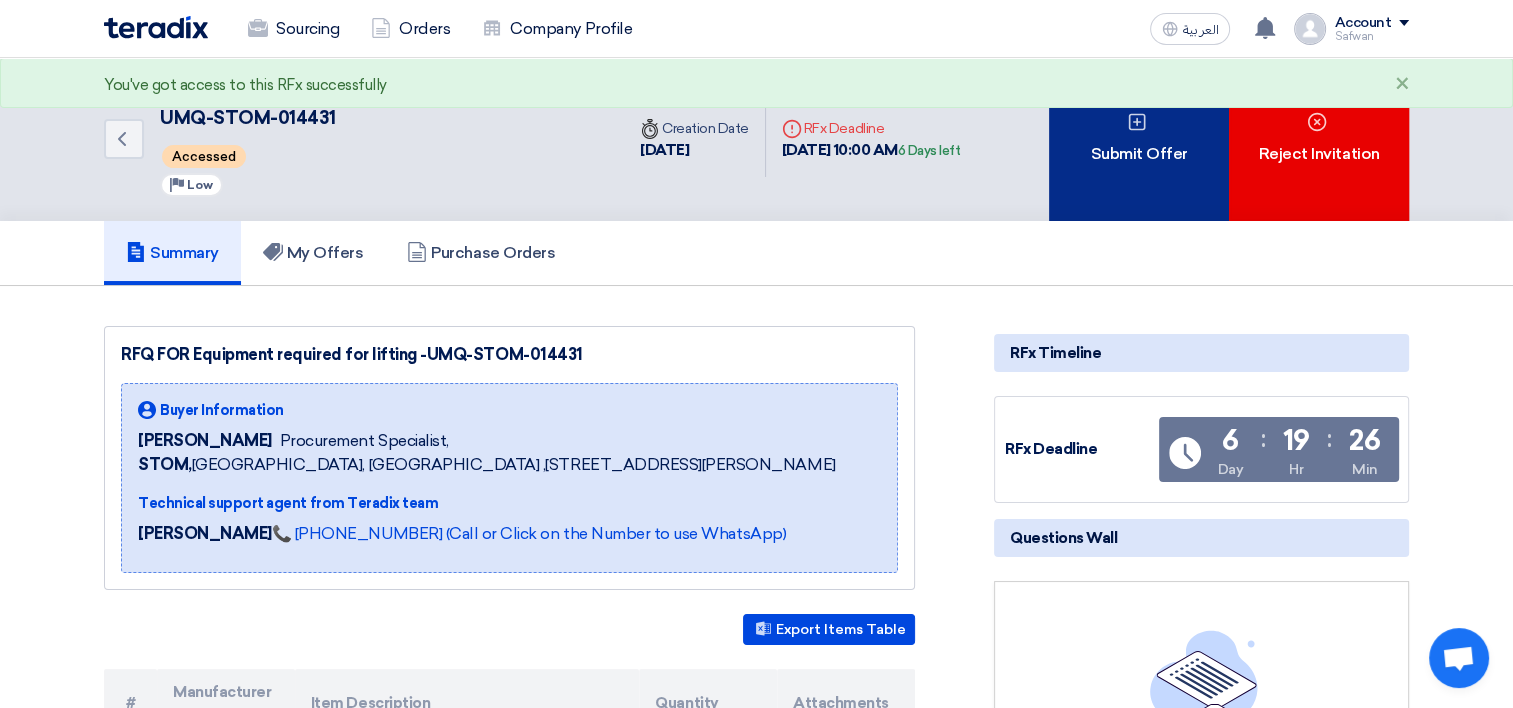 click on "Submit Offer" 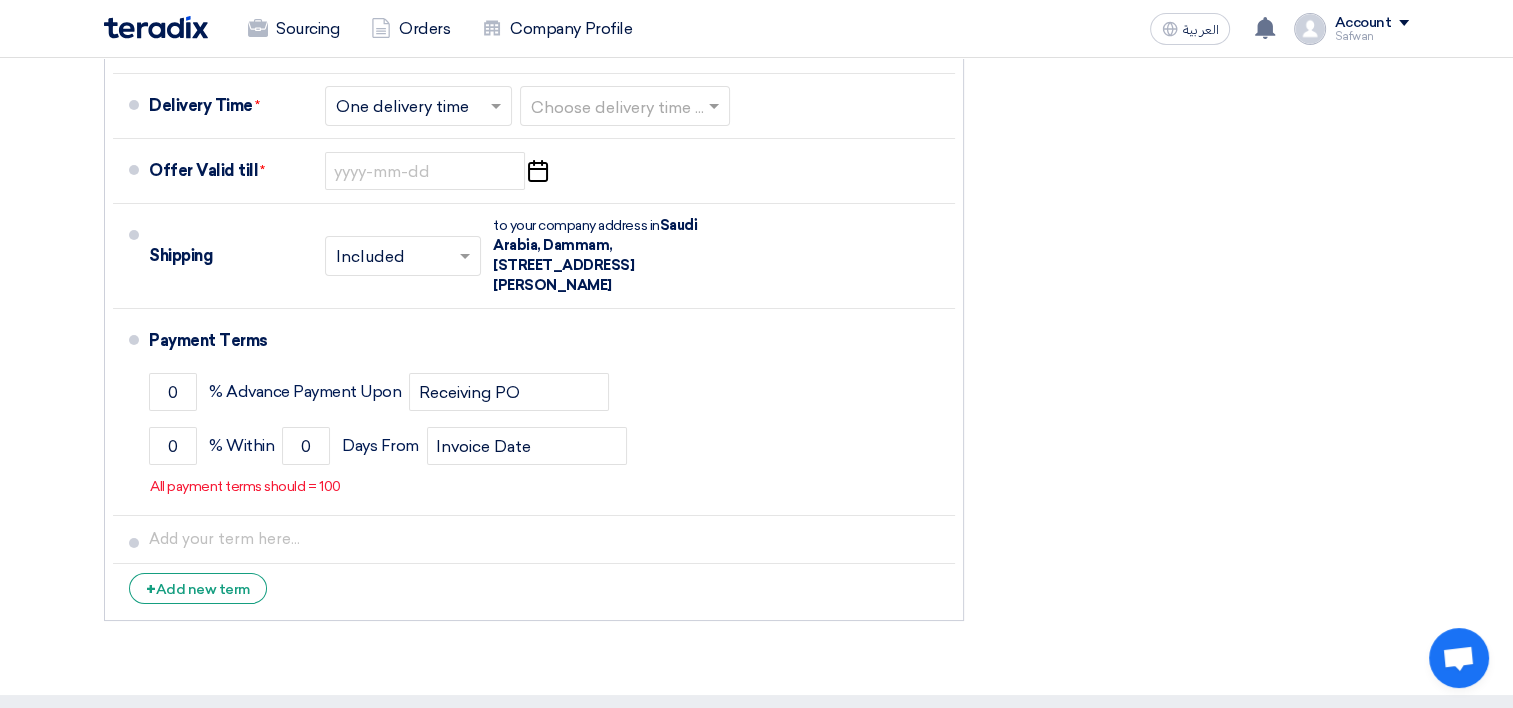 scroll, scrollTop: 7408, scrollLeft: 0, axis: vertical 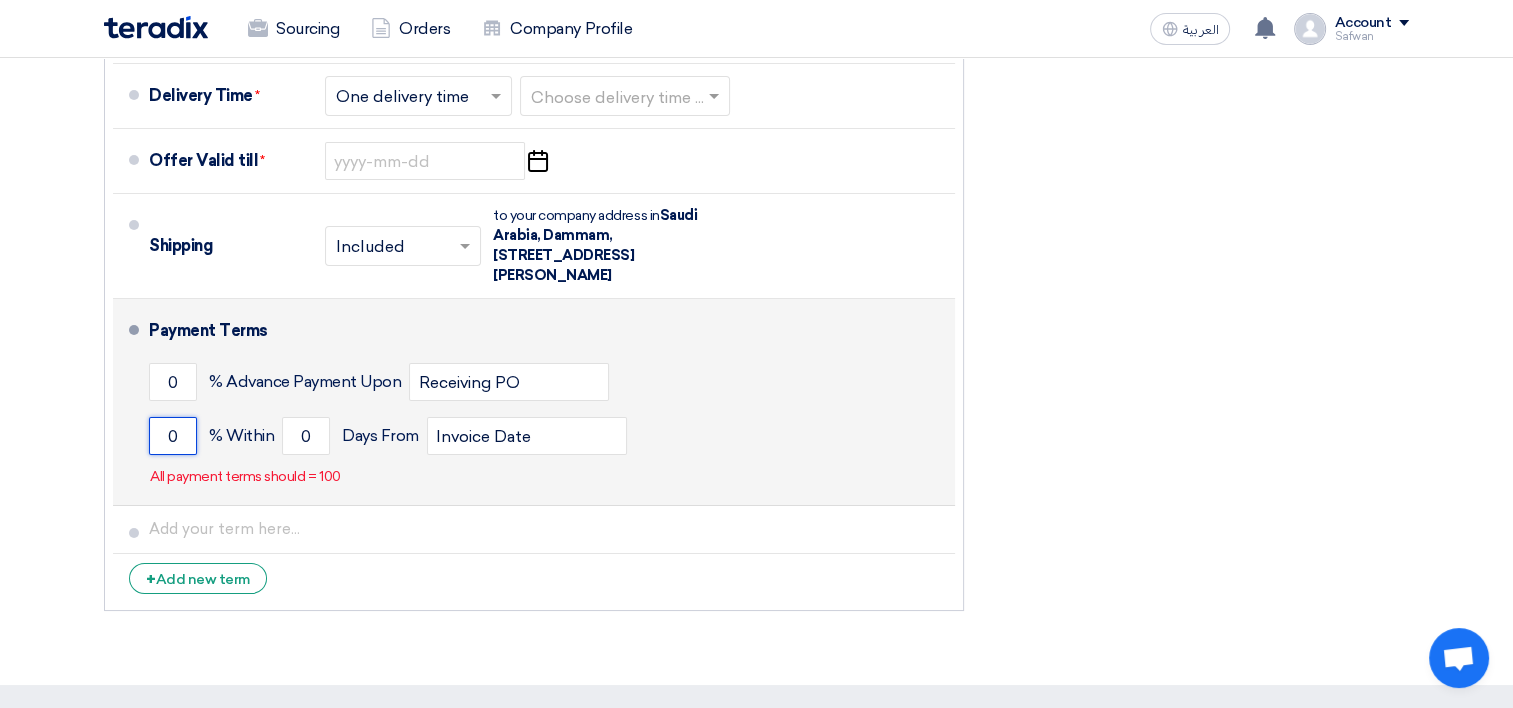 click on "0" 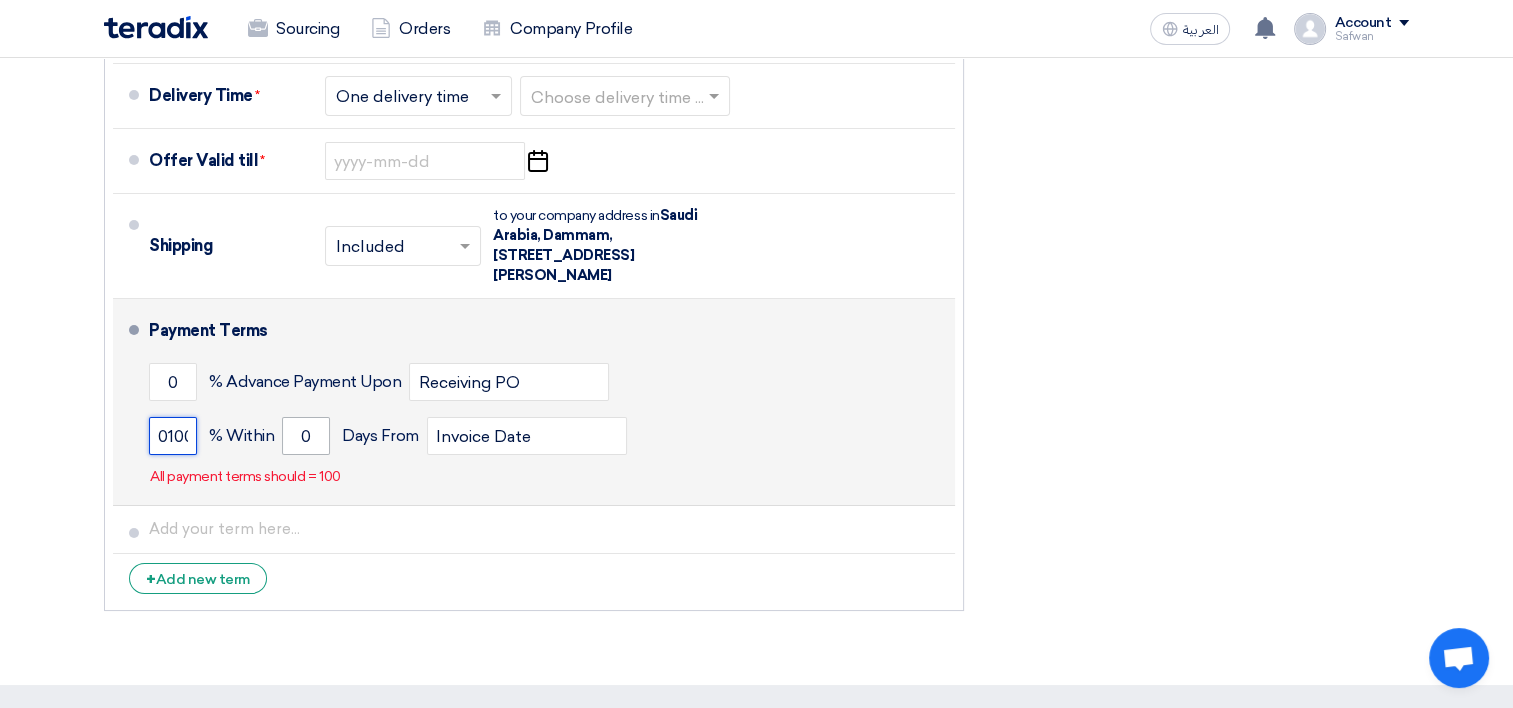 scroll, scrollTop: 0, scrollLeft: 6, axis: horizontal 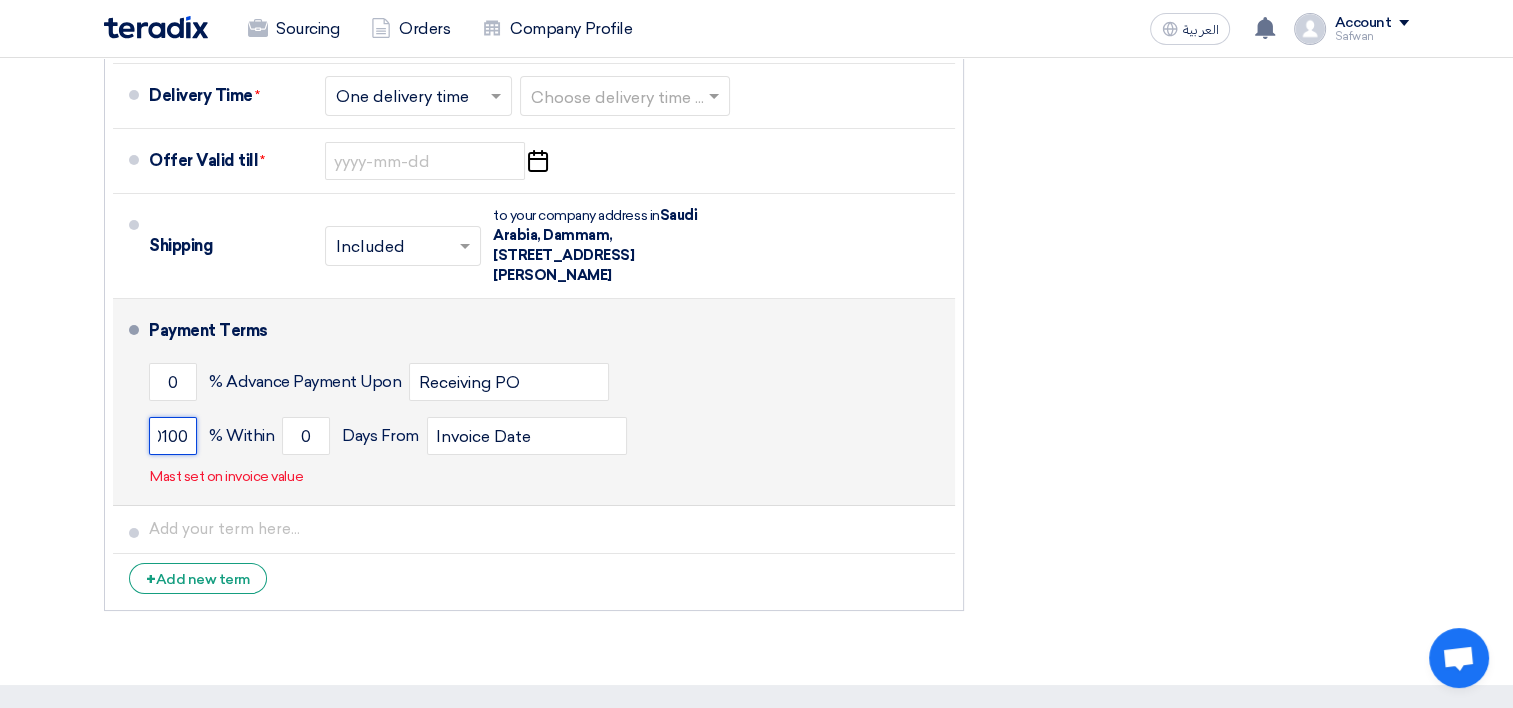drag, startPoint x: 149, startPoint y: 306, endPoint x: 164, endPoint y: 304, distance: 15.132746 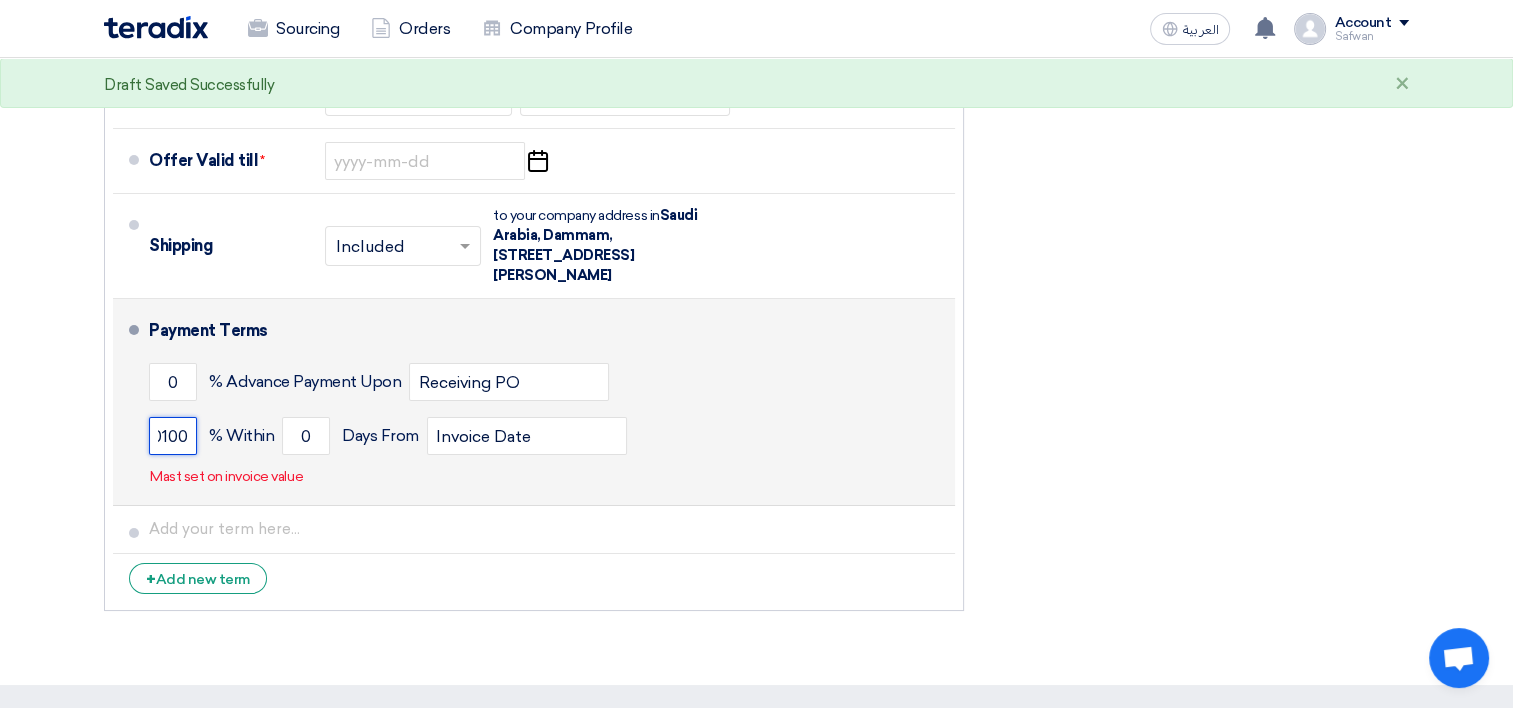 drag, startPoint x: 164, startPoint y: 306, endPoint x: 212, endPoint y: 297, distance: 48.83646 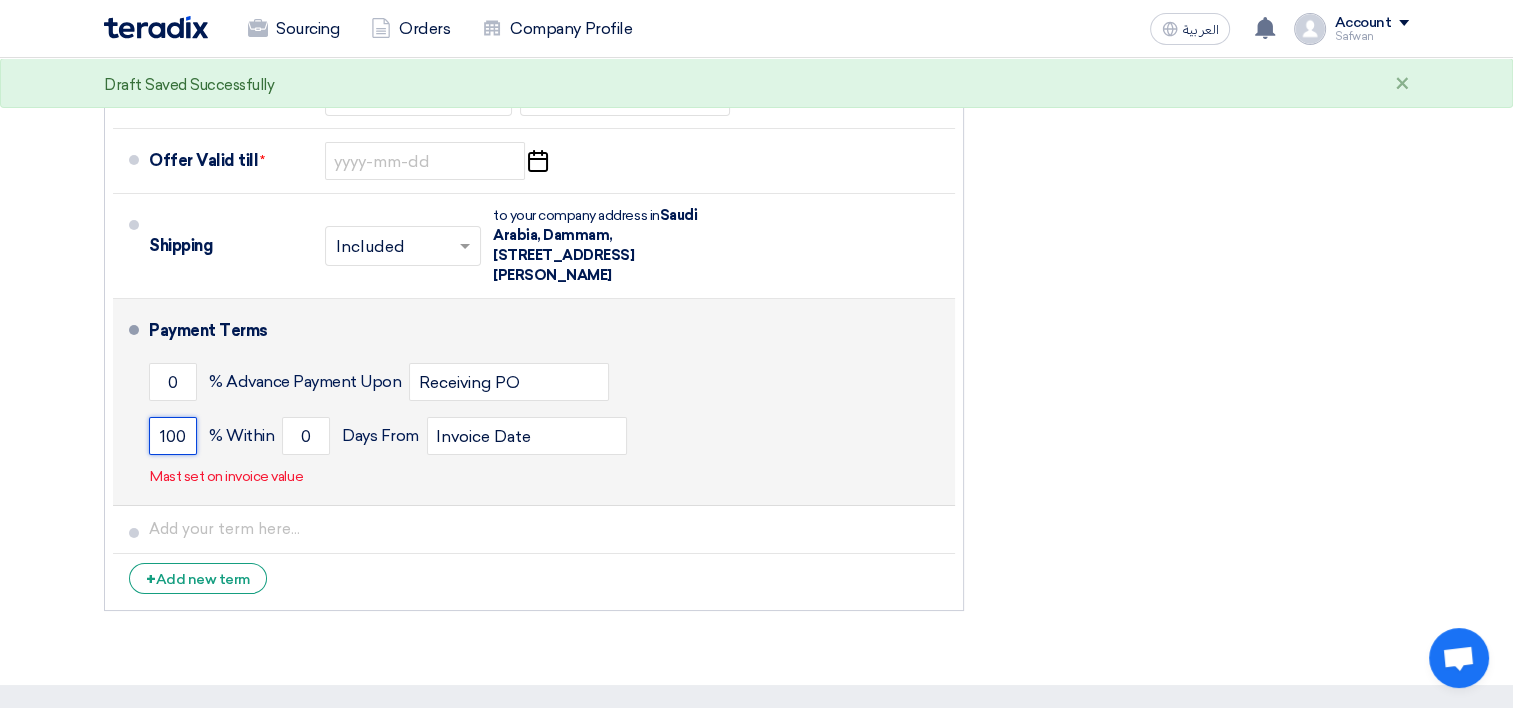 scroll, scrollTop: 0, scrollLeft: 0, axis: both 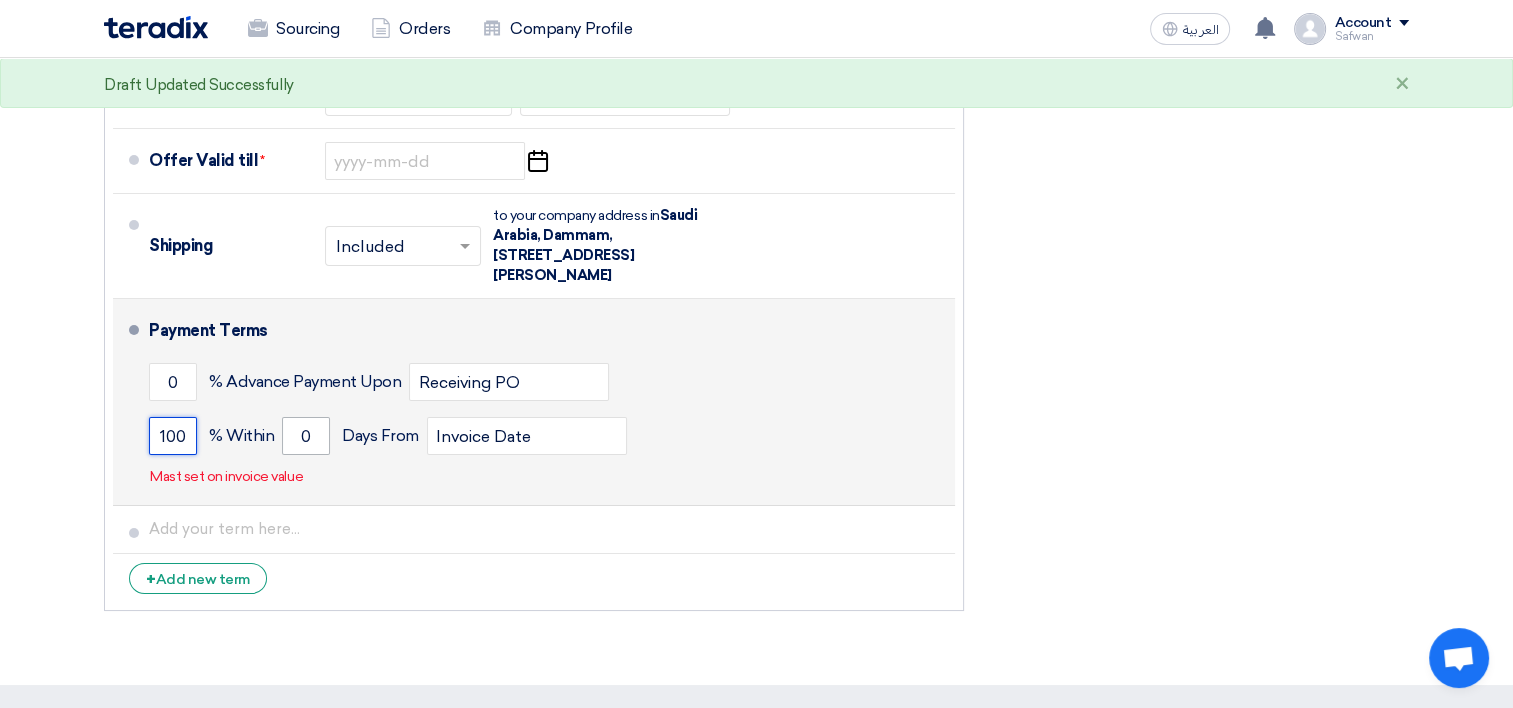 type on "100" 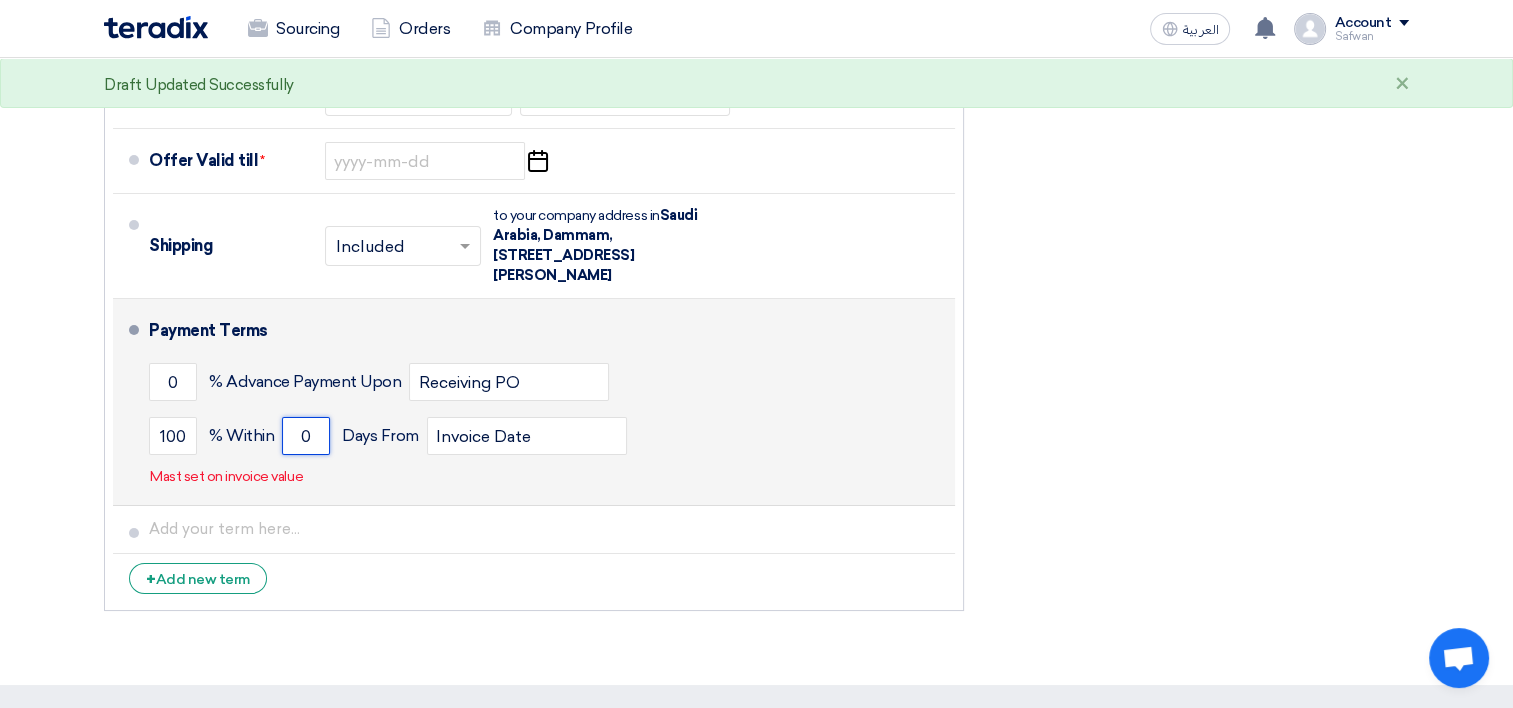 drag, startPoint x: 309, startPoint y: 306, endPoint x: 256, endPoint y: 314, distance: 53.600372 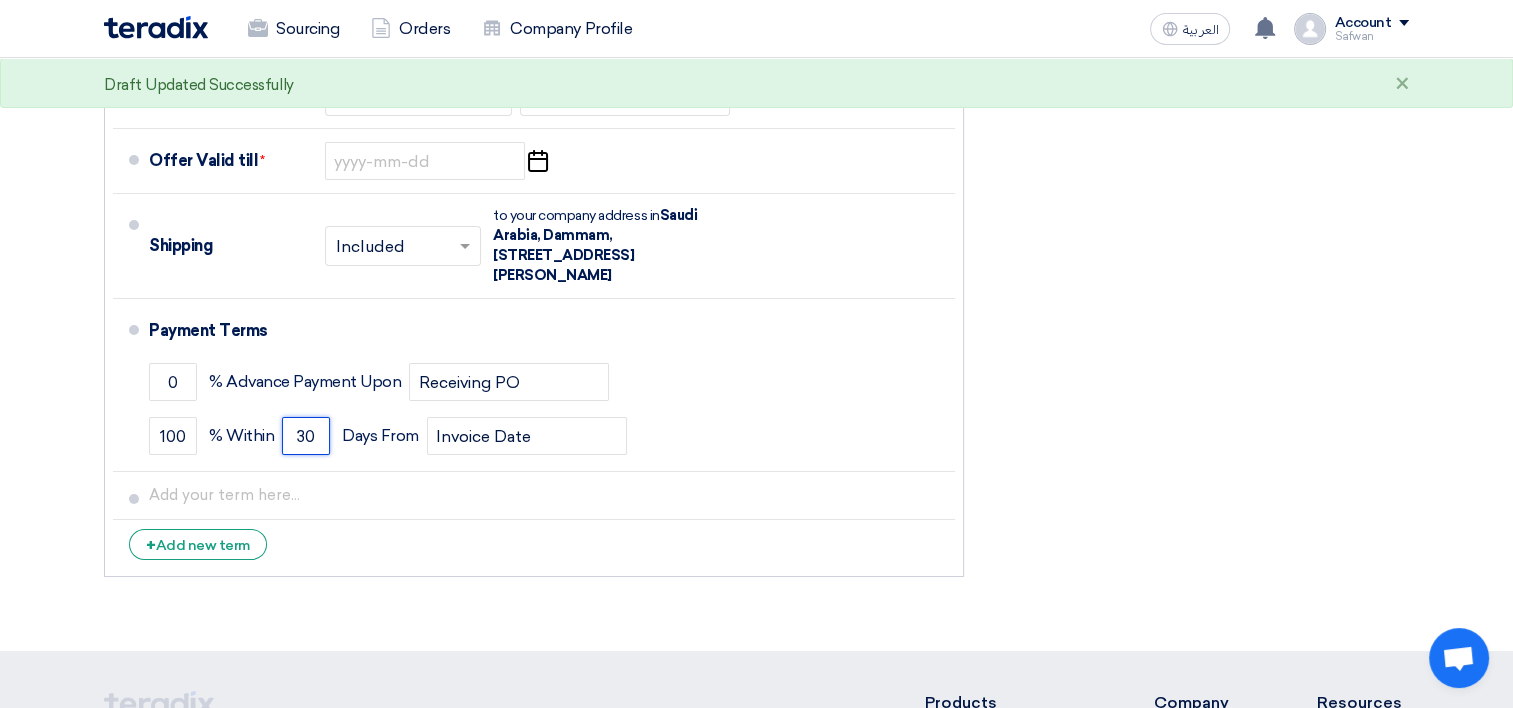 type on "30" 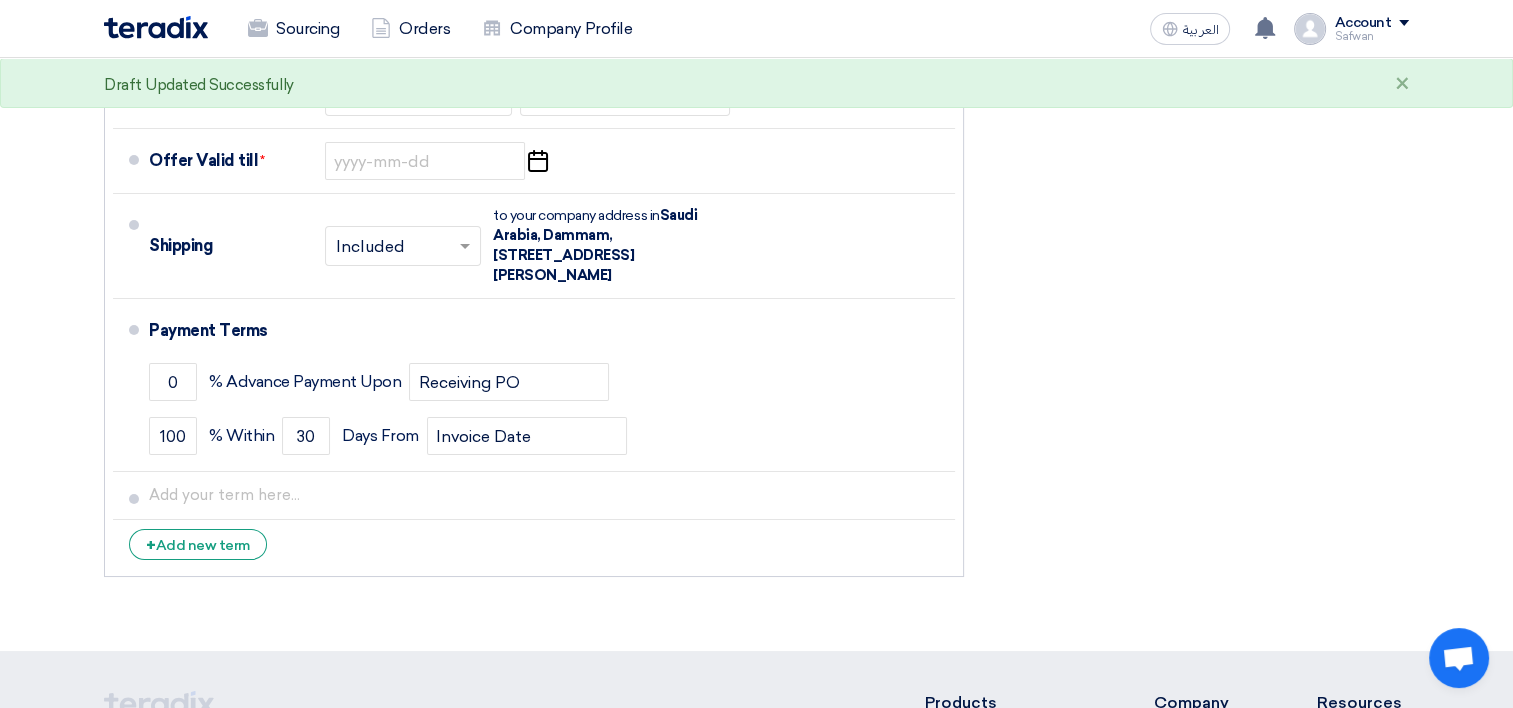 click on "Financial Offer Summary
Subtotal
[GEOGRAPHIC_DATA] (SAR)
0
Shipping Fees" 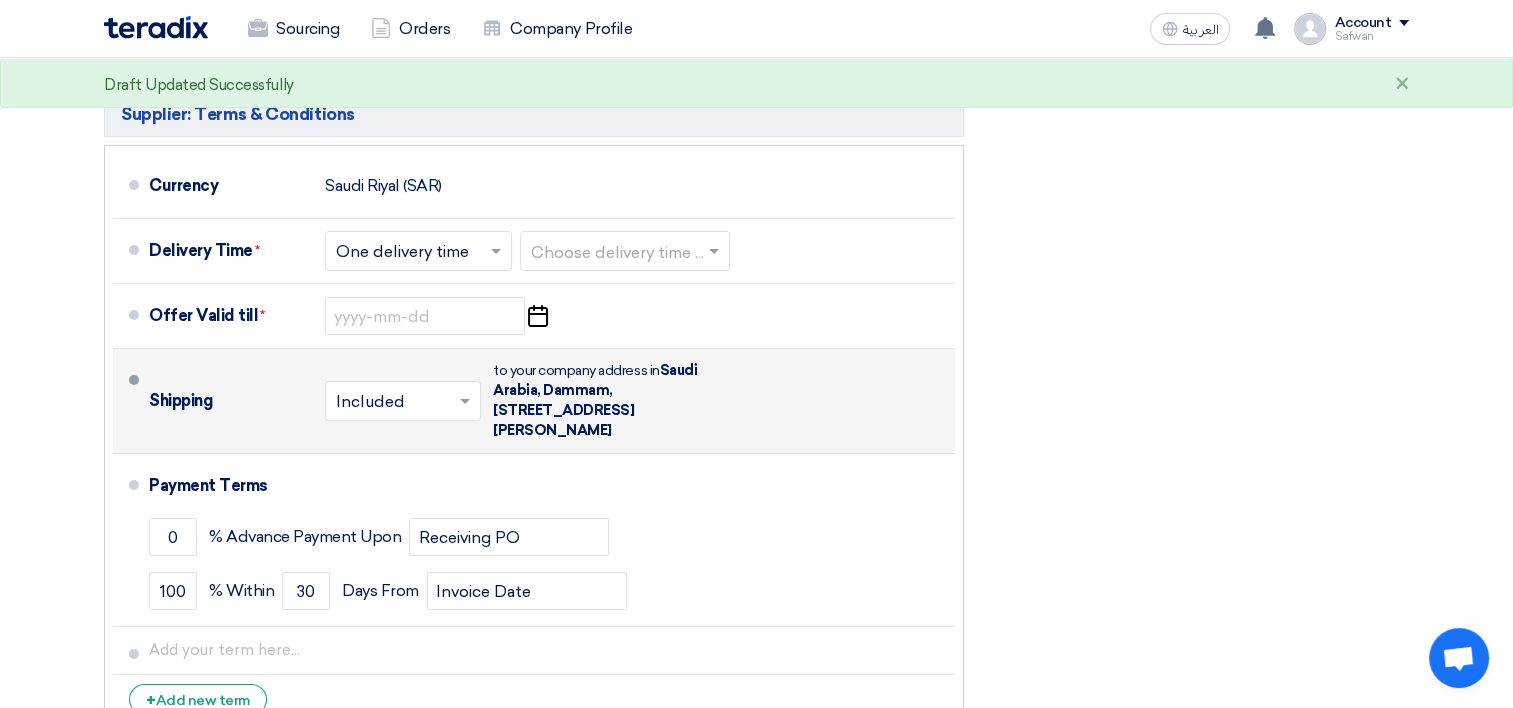 scroll, scrollTop: 7208, scrollLeft: 0, axis: vertical 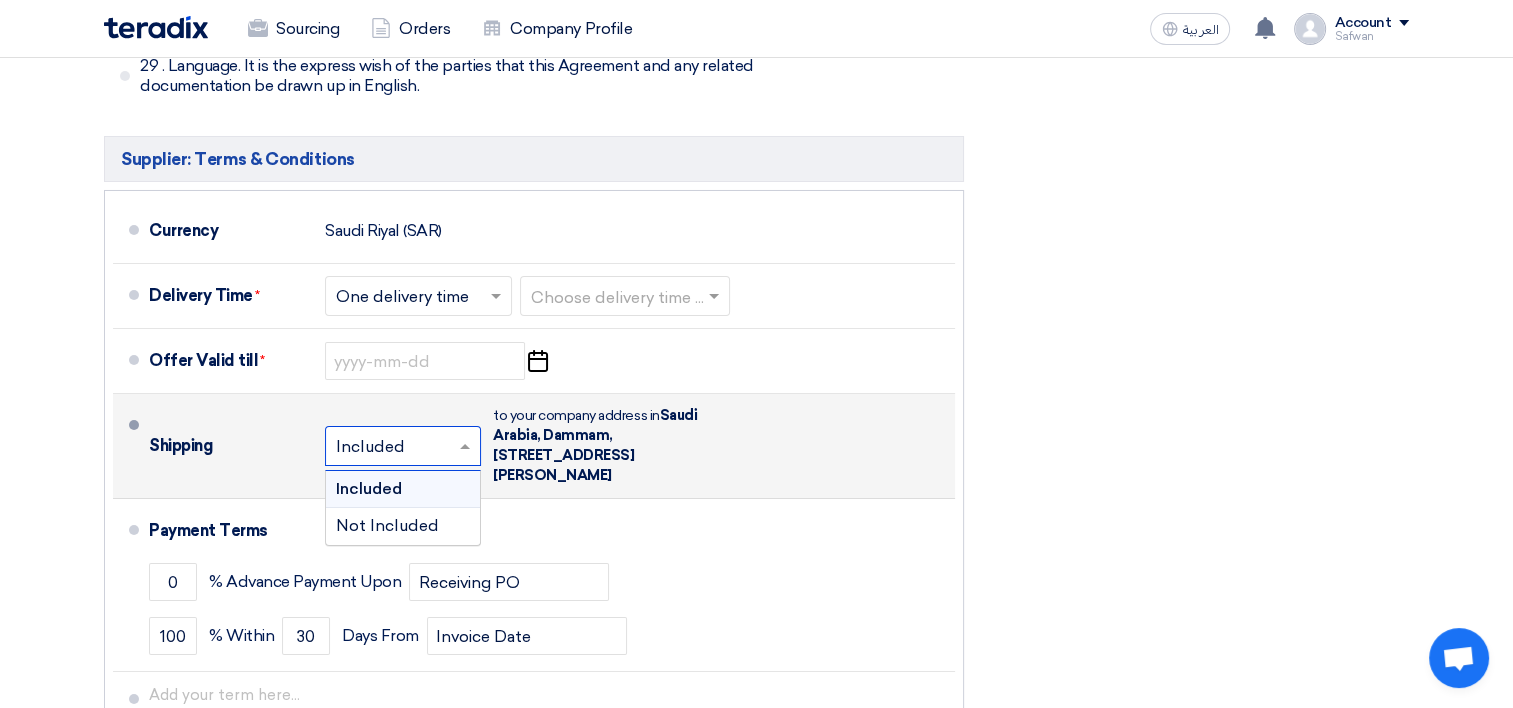 click 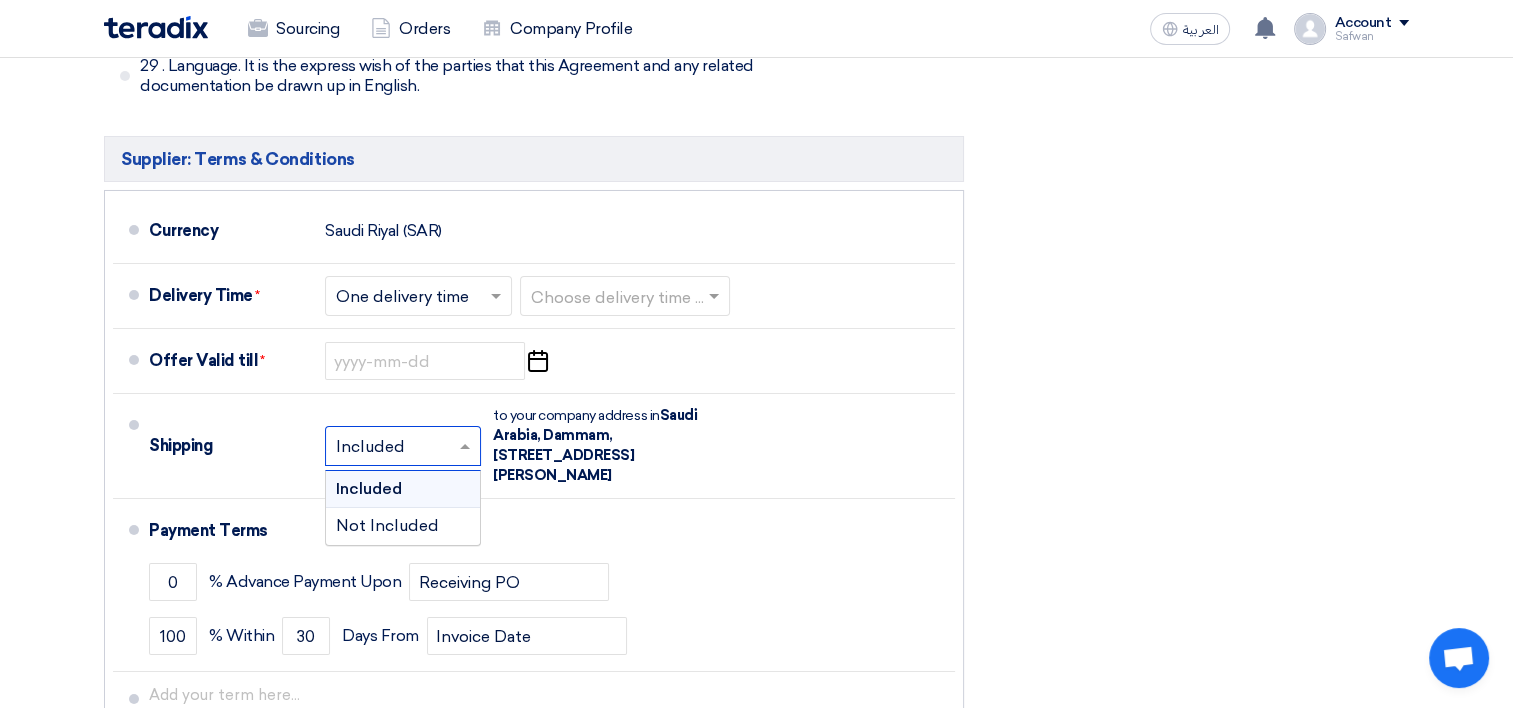 click on "Financial Offer Summary
Subtotal
[GEOGRAPHIC_DATA] (SAR)
0
Shipping Fees" 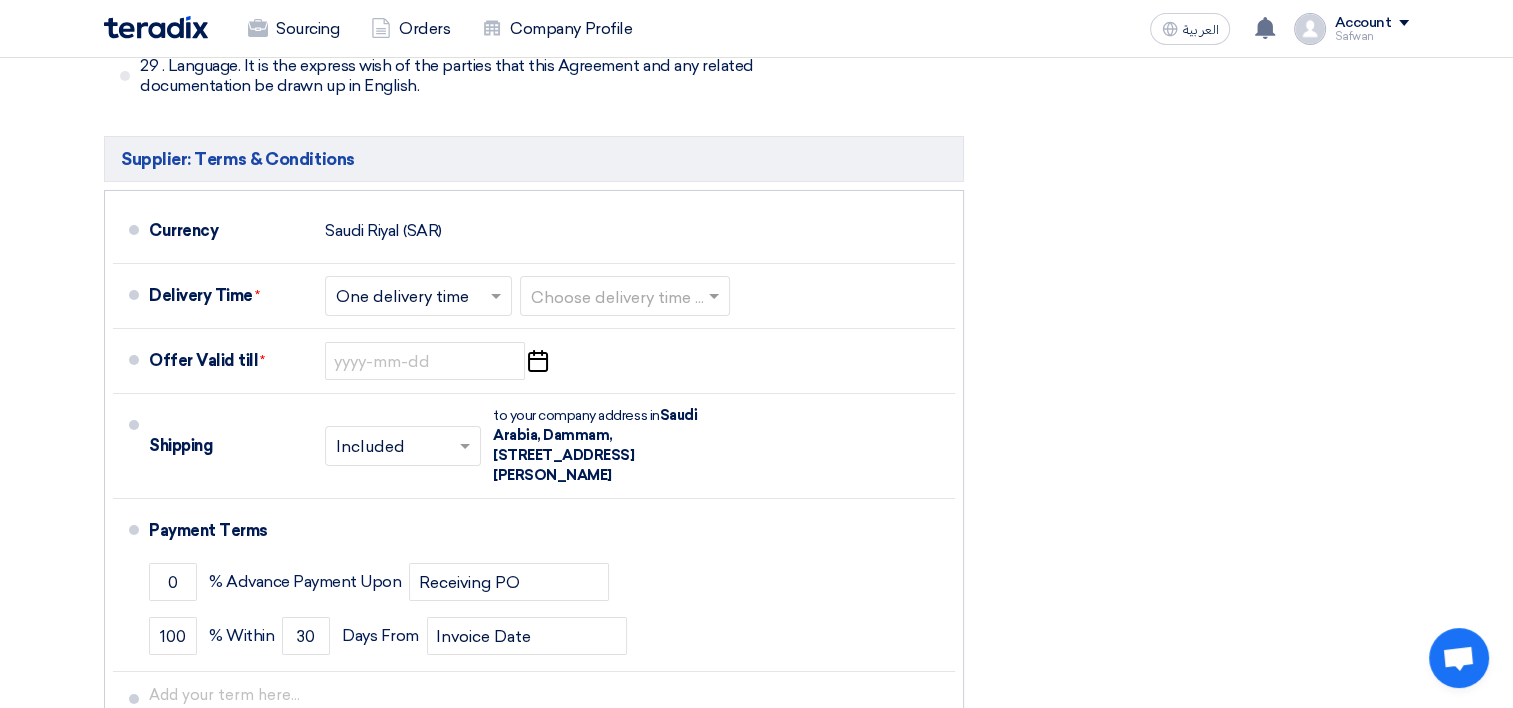 scroll, scrollTop: 7108, scrollLeft: 0, axis: vertical 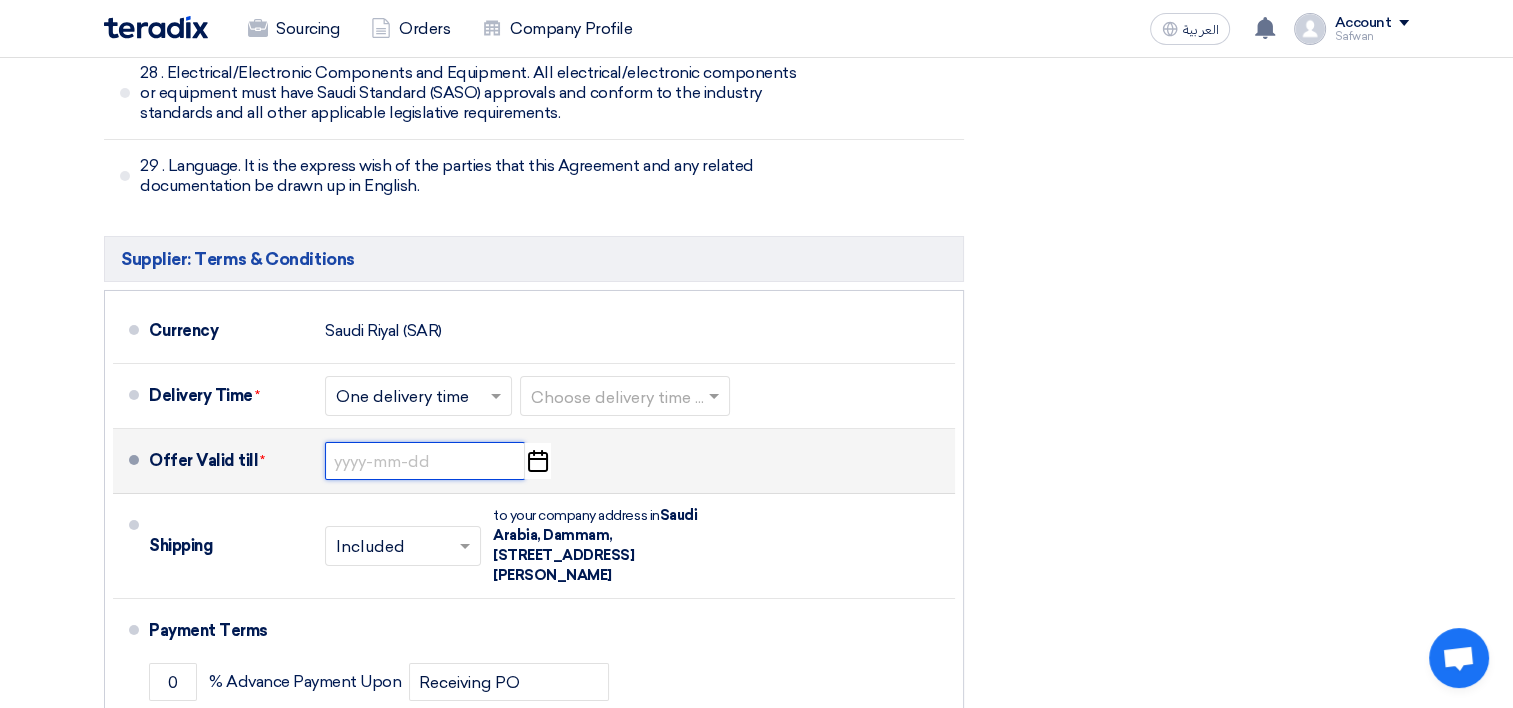 click 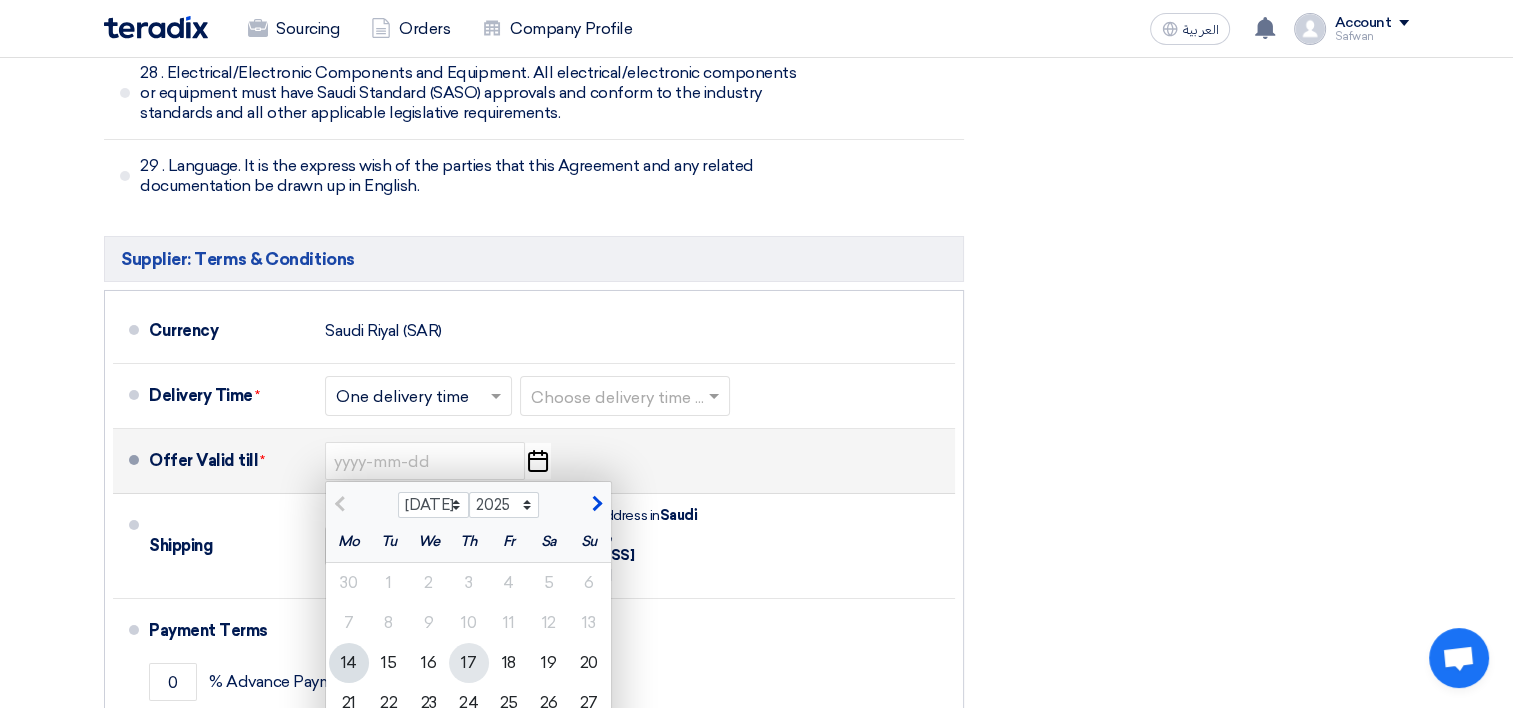click on "17" 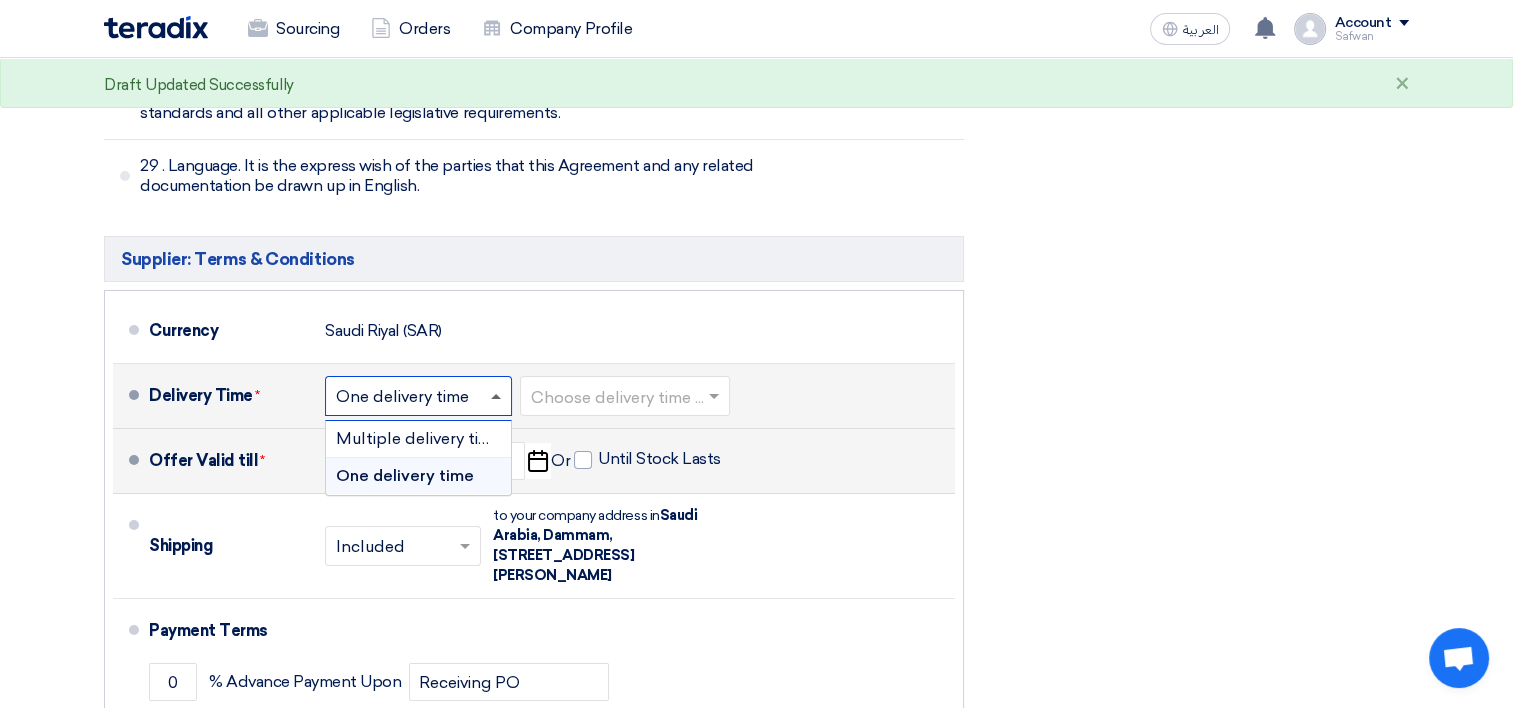 click 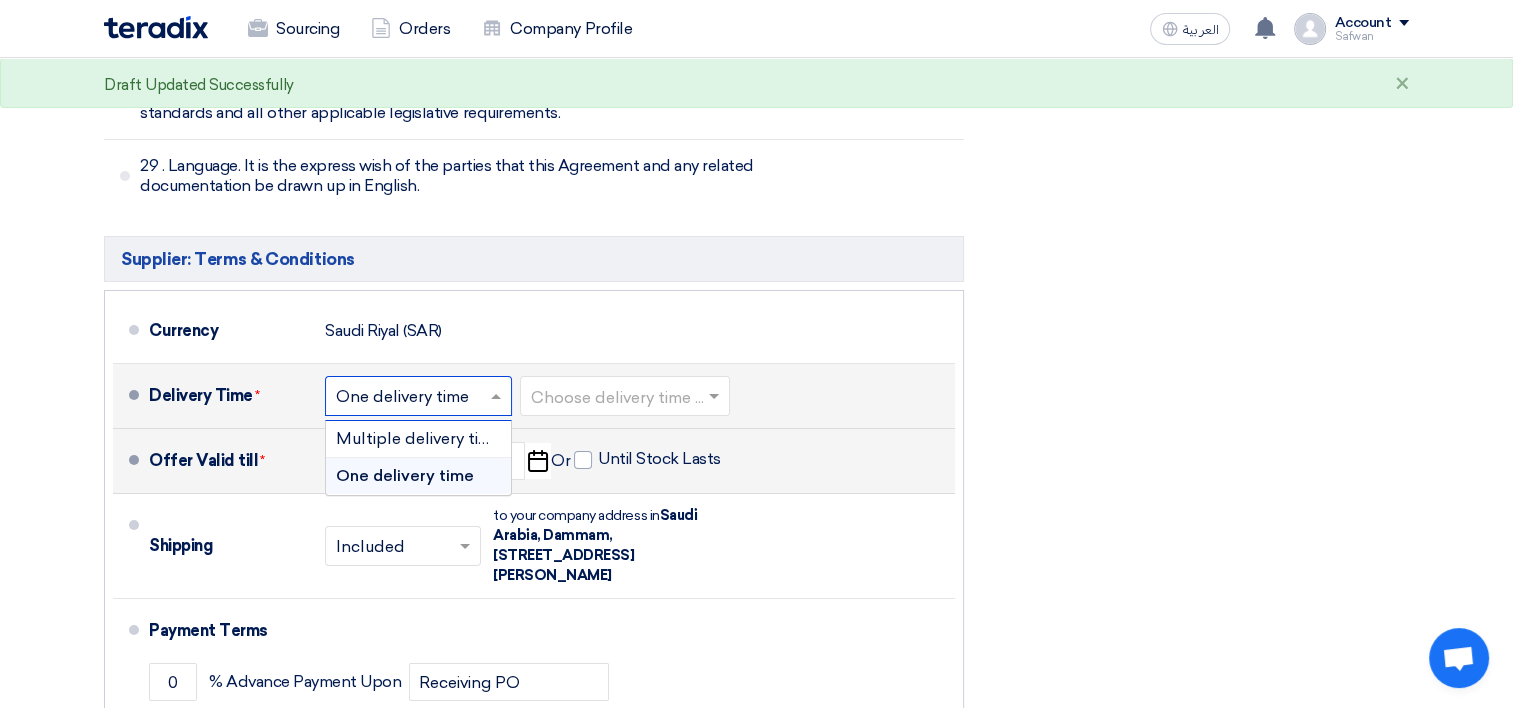 click on "One delivery time" at bounding box center (405, 475) 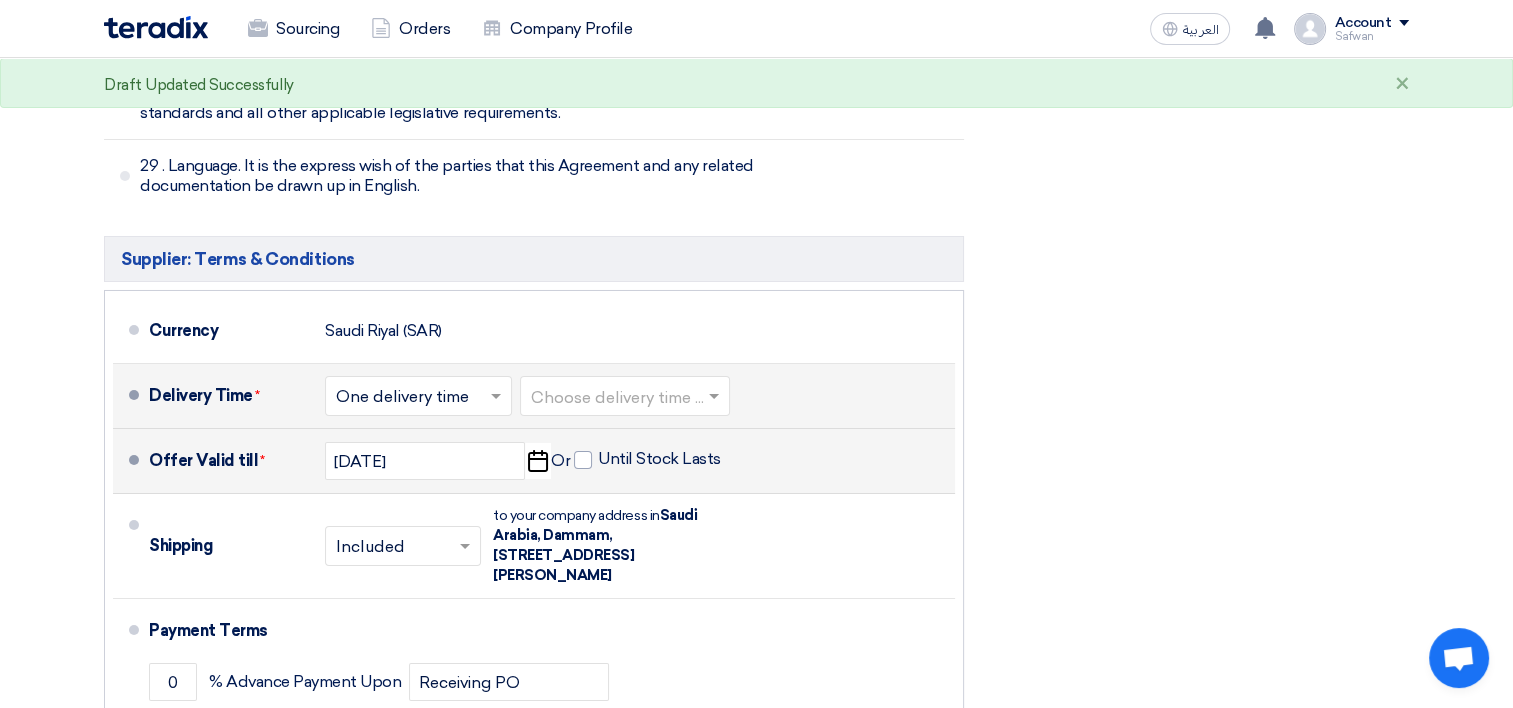 click 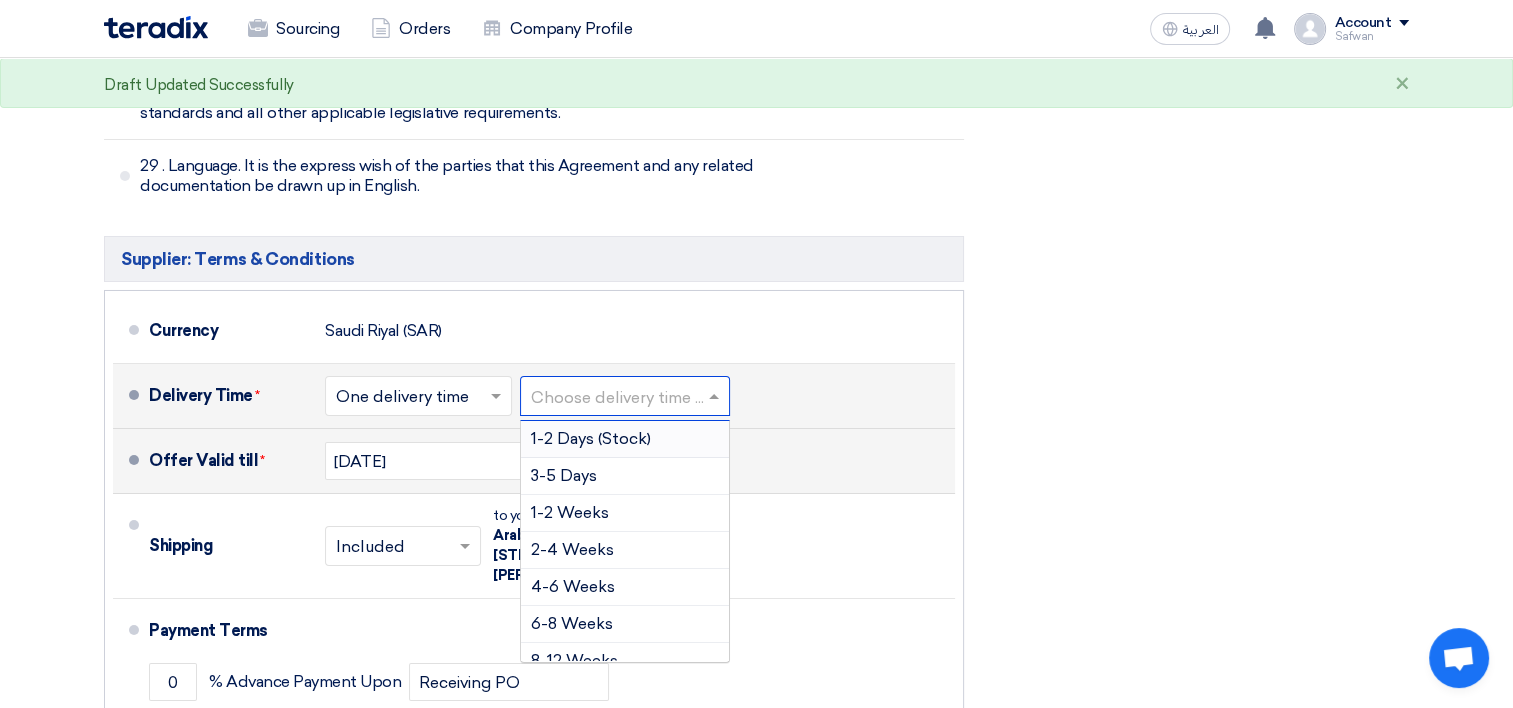 click 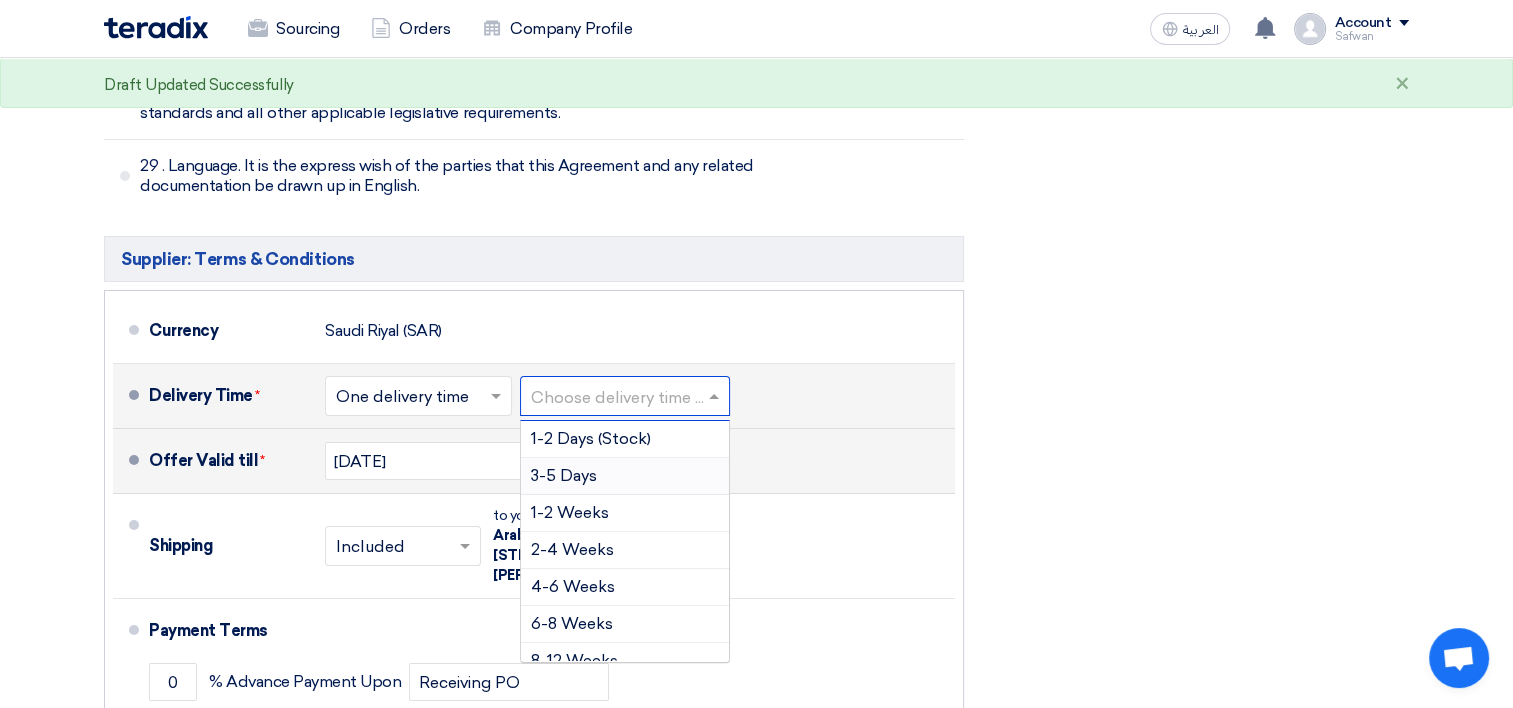 click on "3-5 Days" at bounding box center (625, 476) 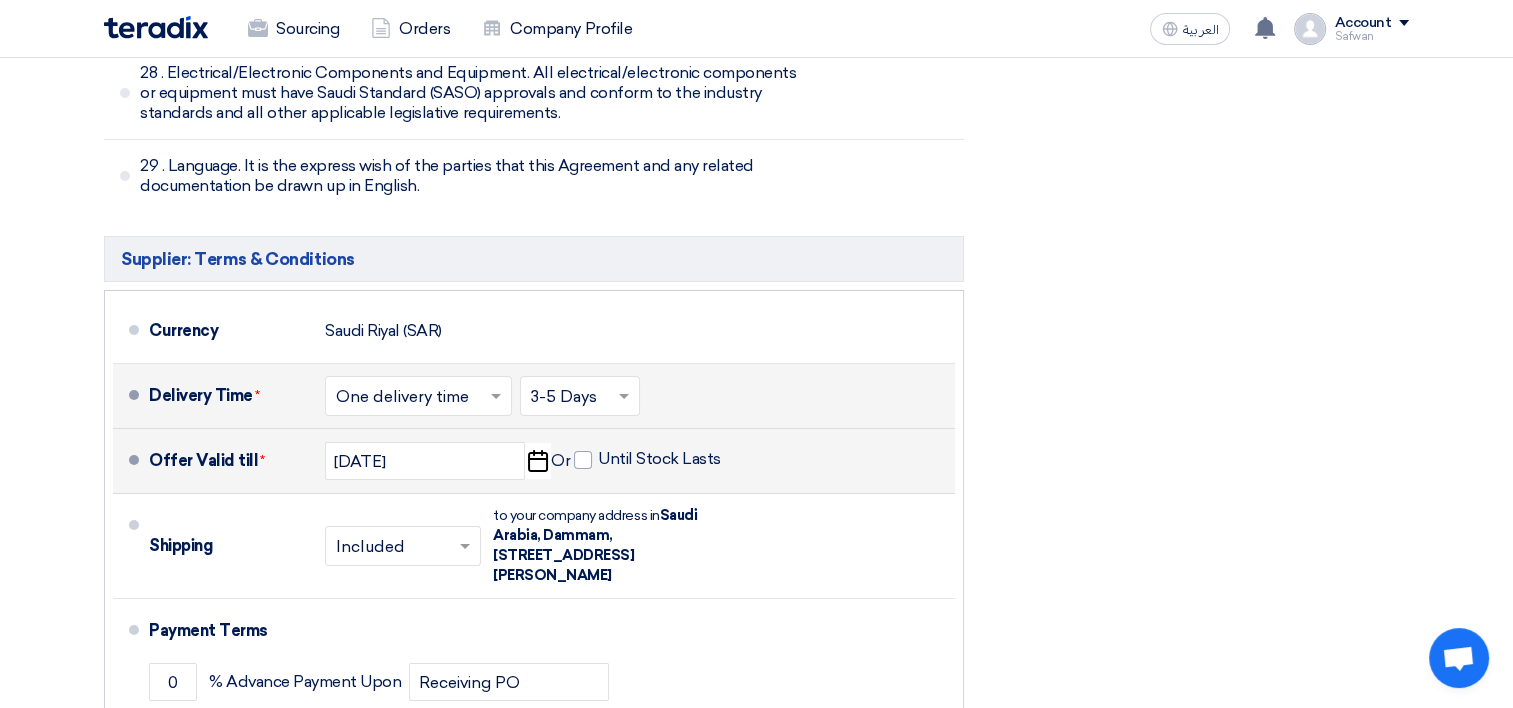 click on "Financial Offer Summary
Subtotal
[GEOGRAPHIC_DATA] (SAR)
0
Shipping Fees" 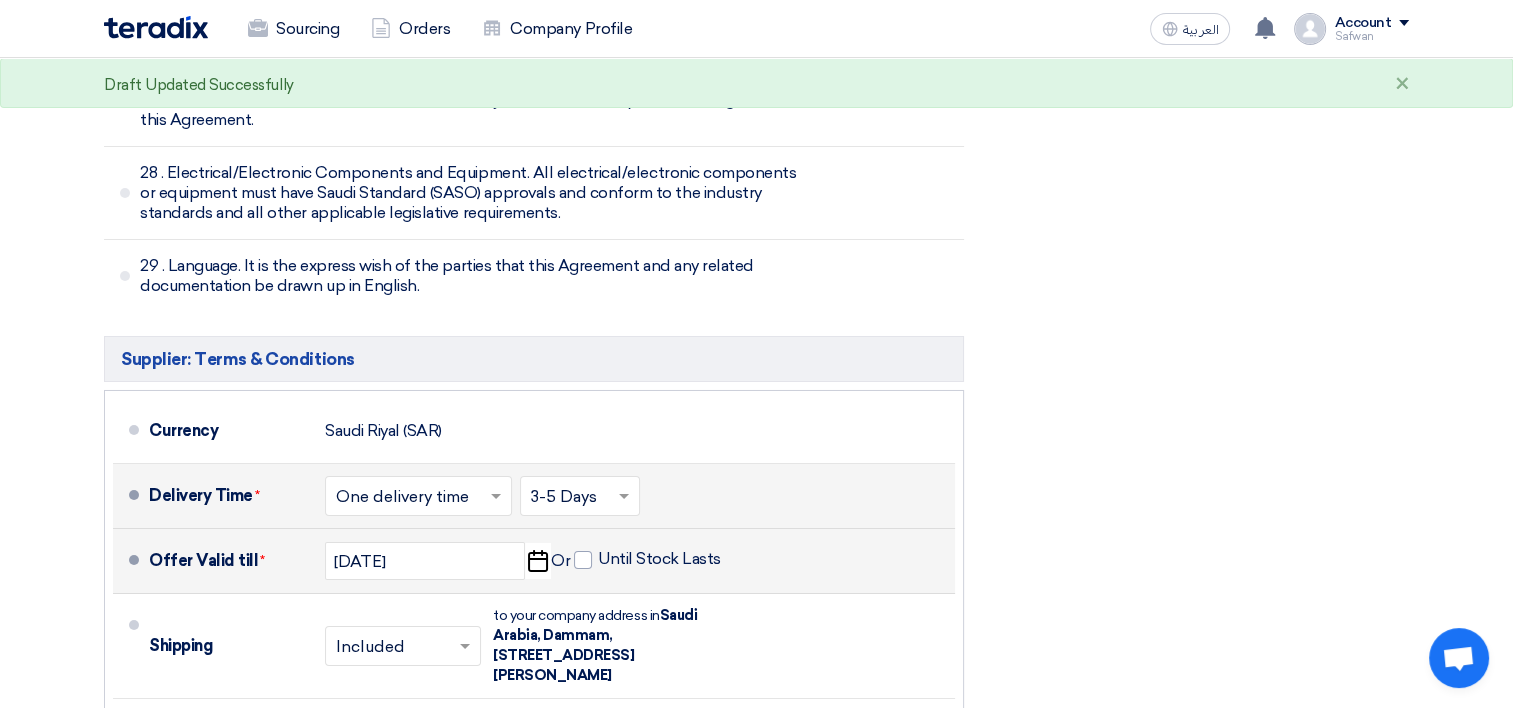 scroll, scrollTop: 6908, scrollLeft: 0, axis: vertical 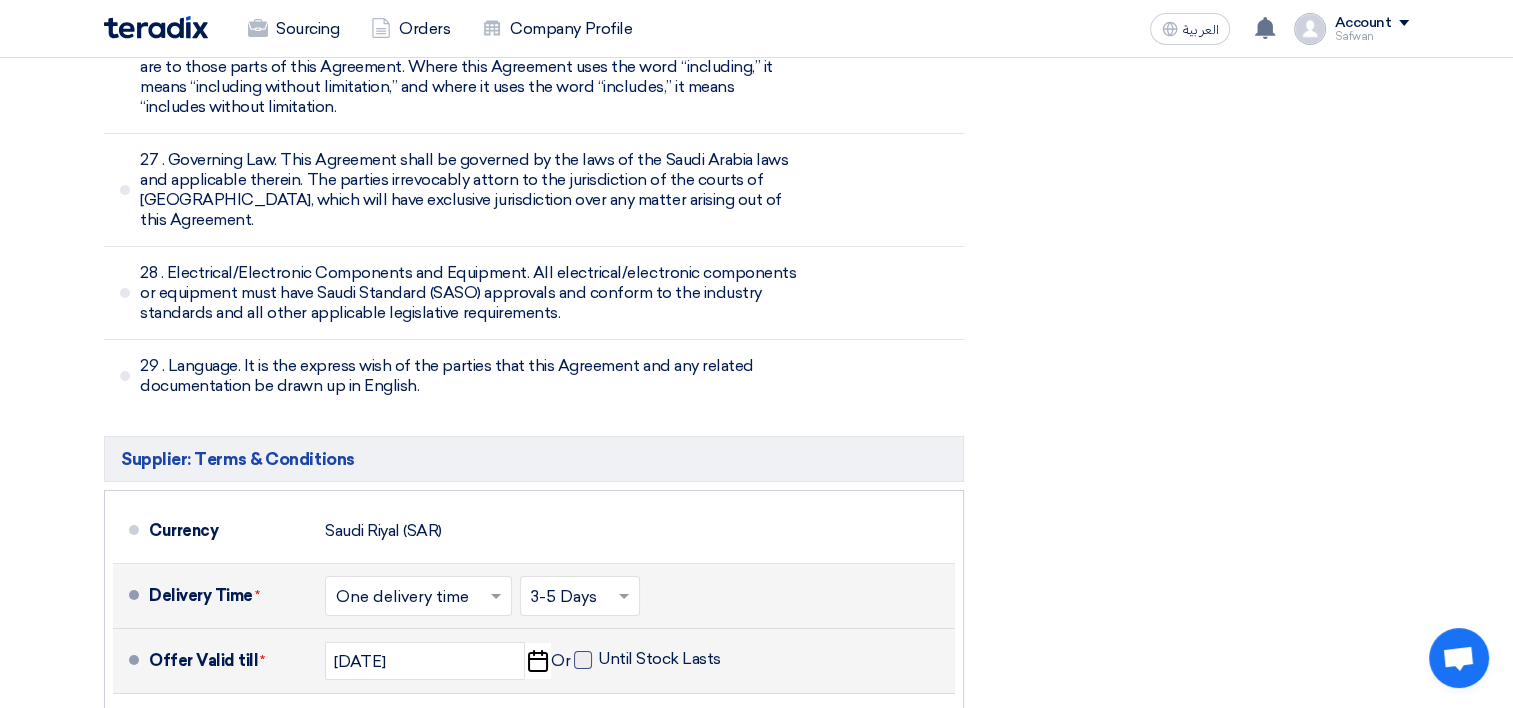 click 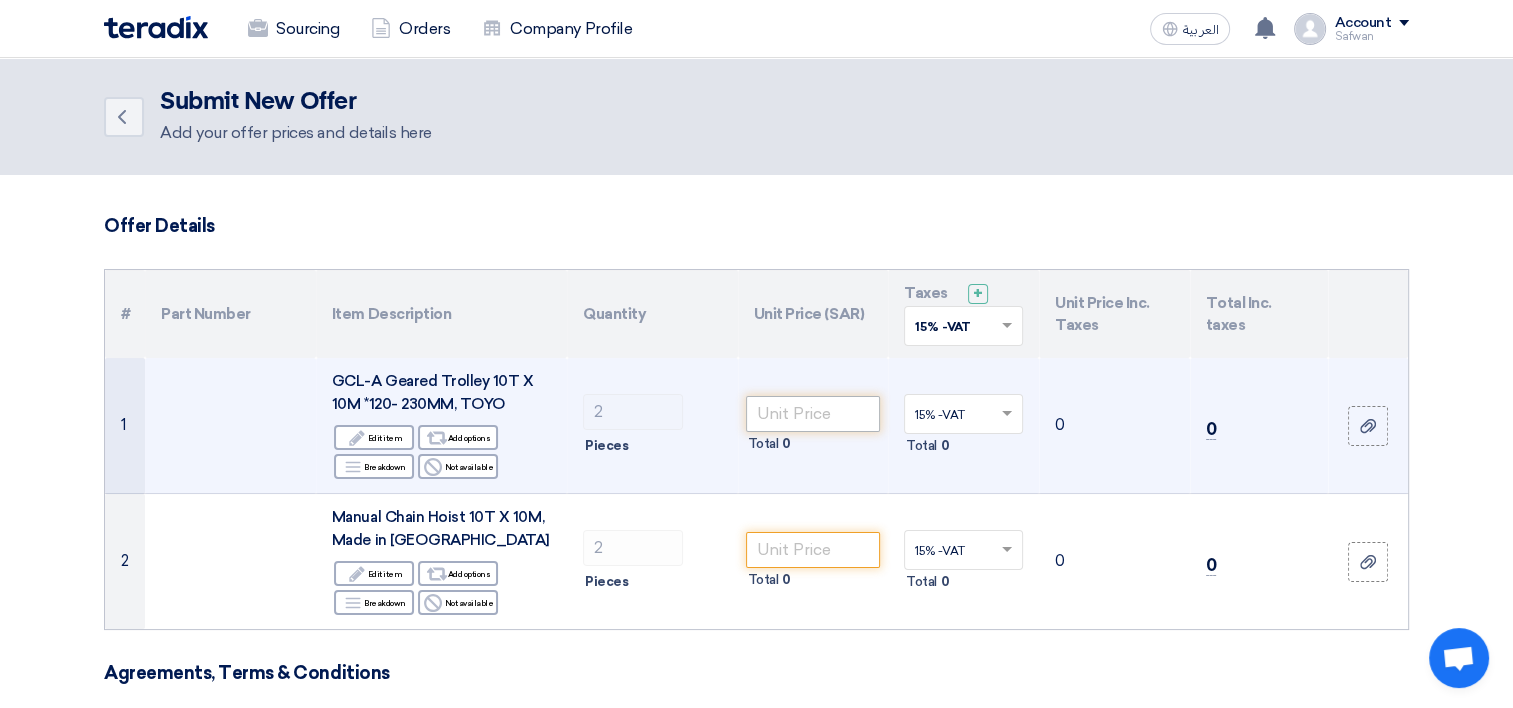 scroll, scrollTop: 100, scrollLeft: 0, axis: vertical 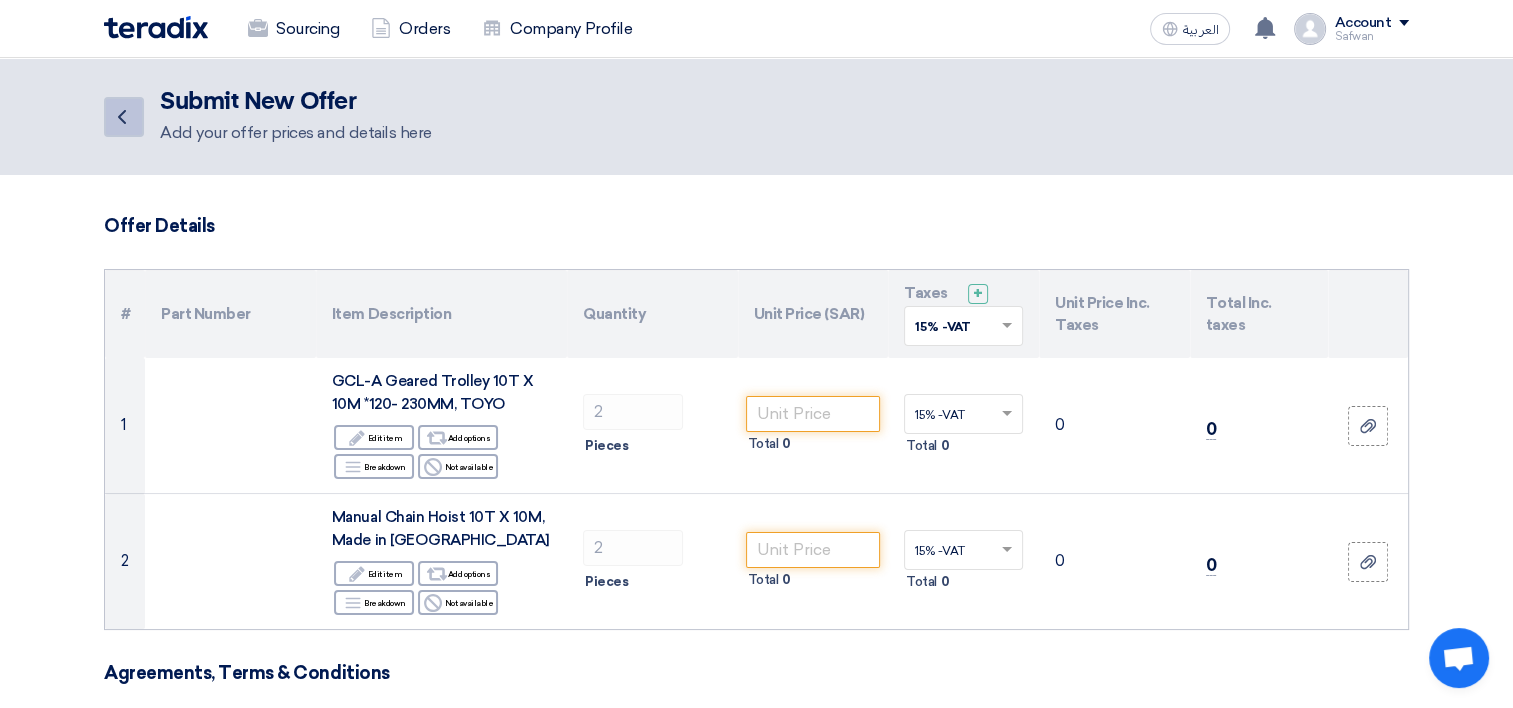 click on "Back" 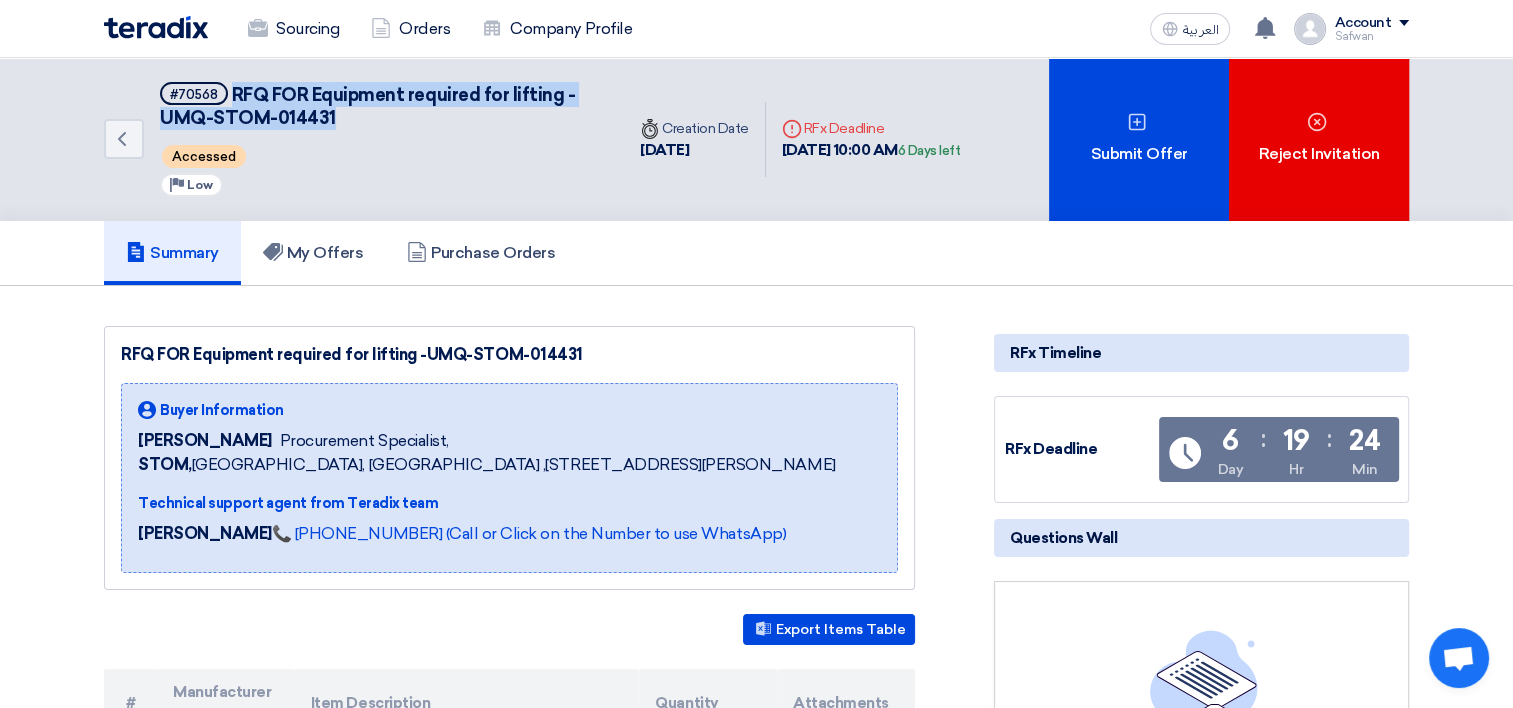 drag, startPoint x: 231, startPoint y: 92, endPoint x: 329, endPoint y: 112, distance: 100.02 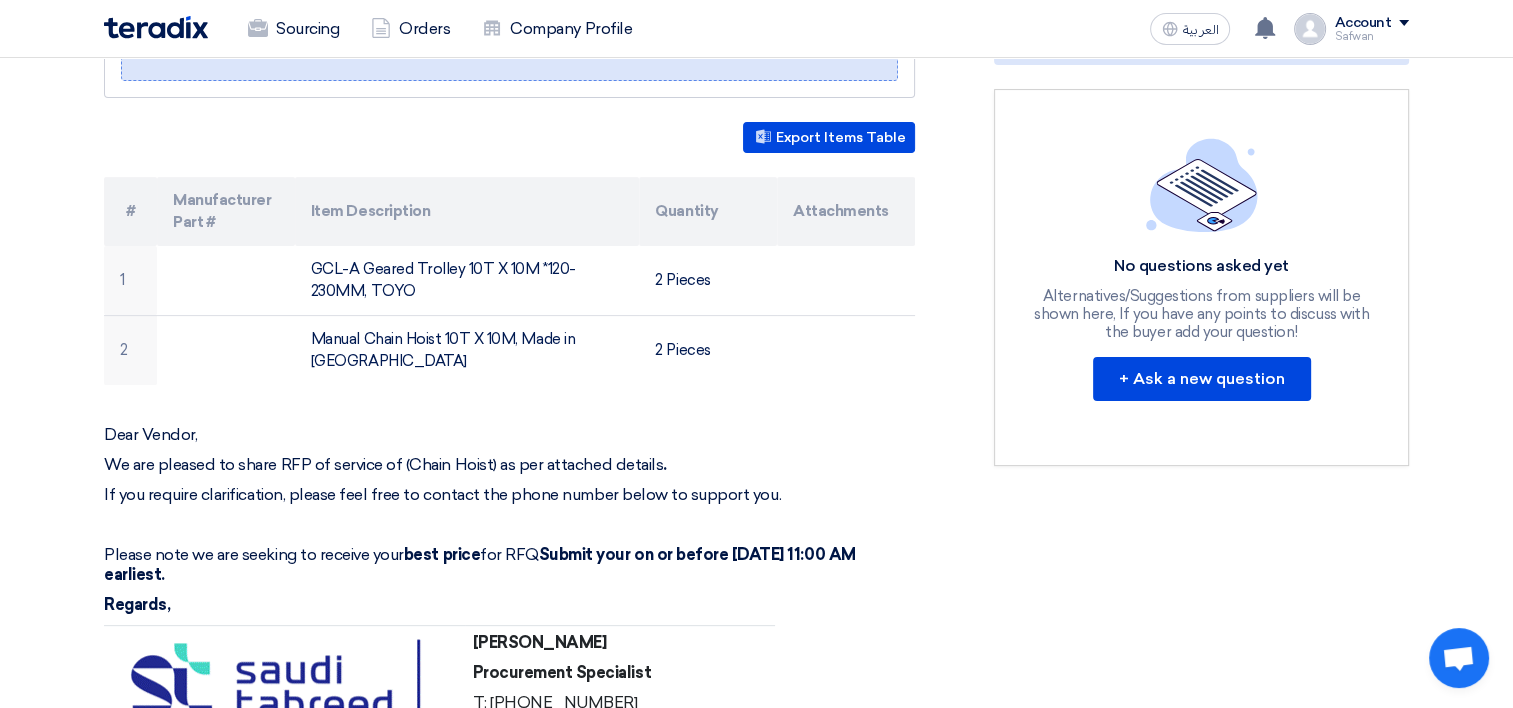 scroll, scrollTop: 600, scrollLeft: 0, axis: vertical 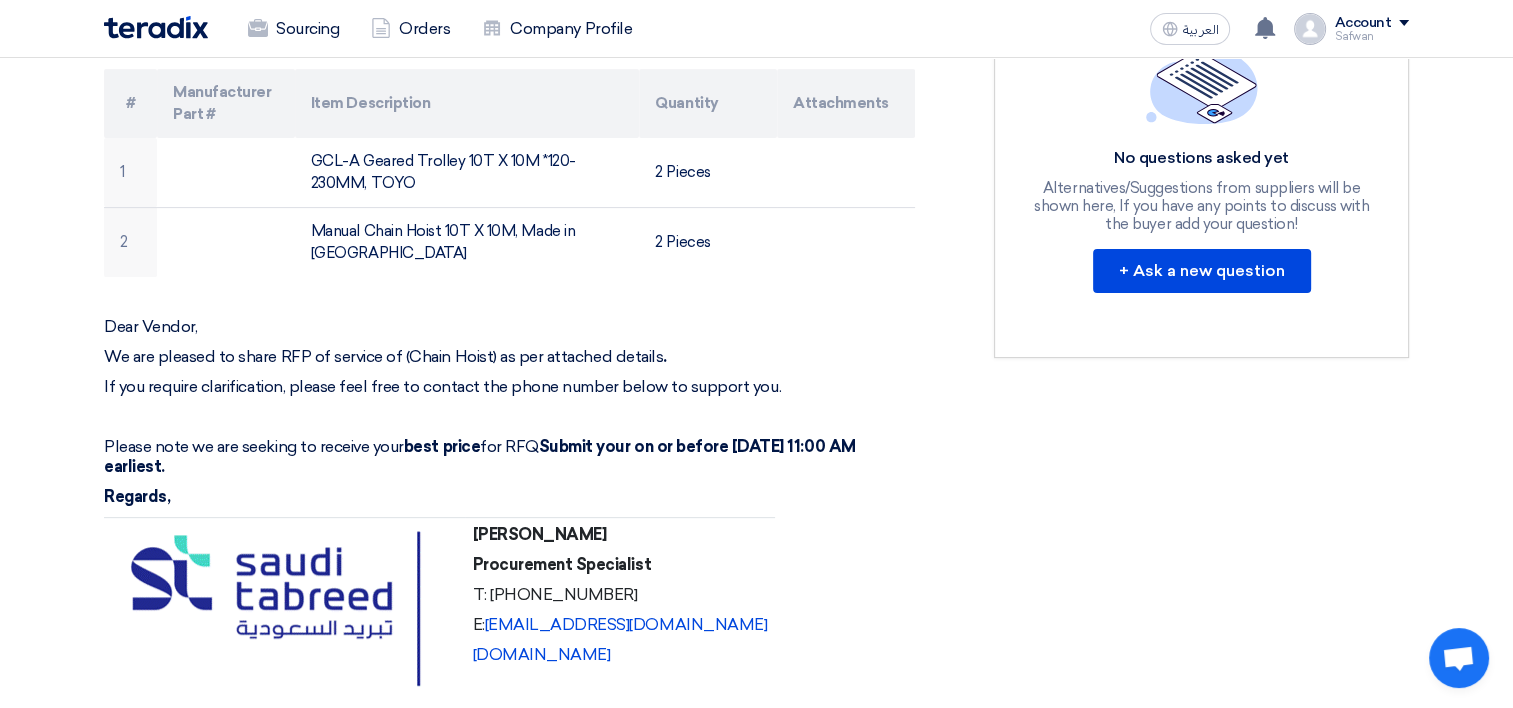 drag, startPoint x: 472, startPoint y: 525, endPoint x: 607, endPoint y: 532, distance: 135.18137 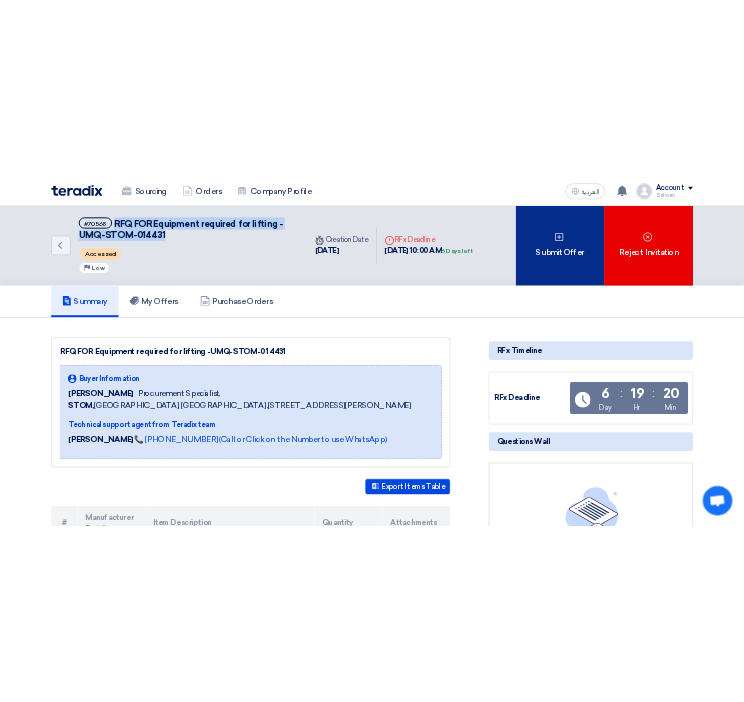 scroll, scrollTop: 0, scrollLeft: 0, axis: both 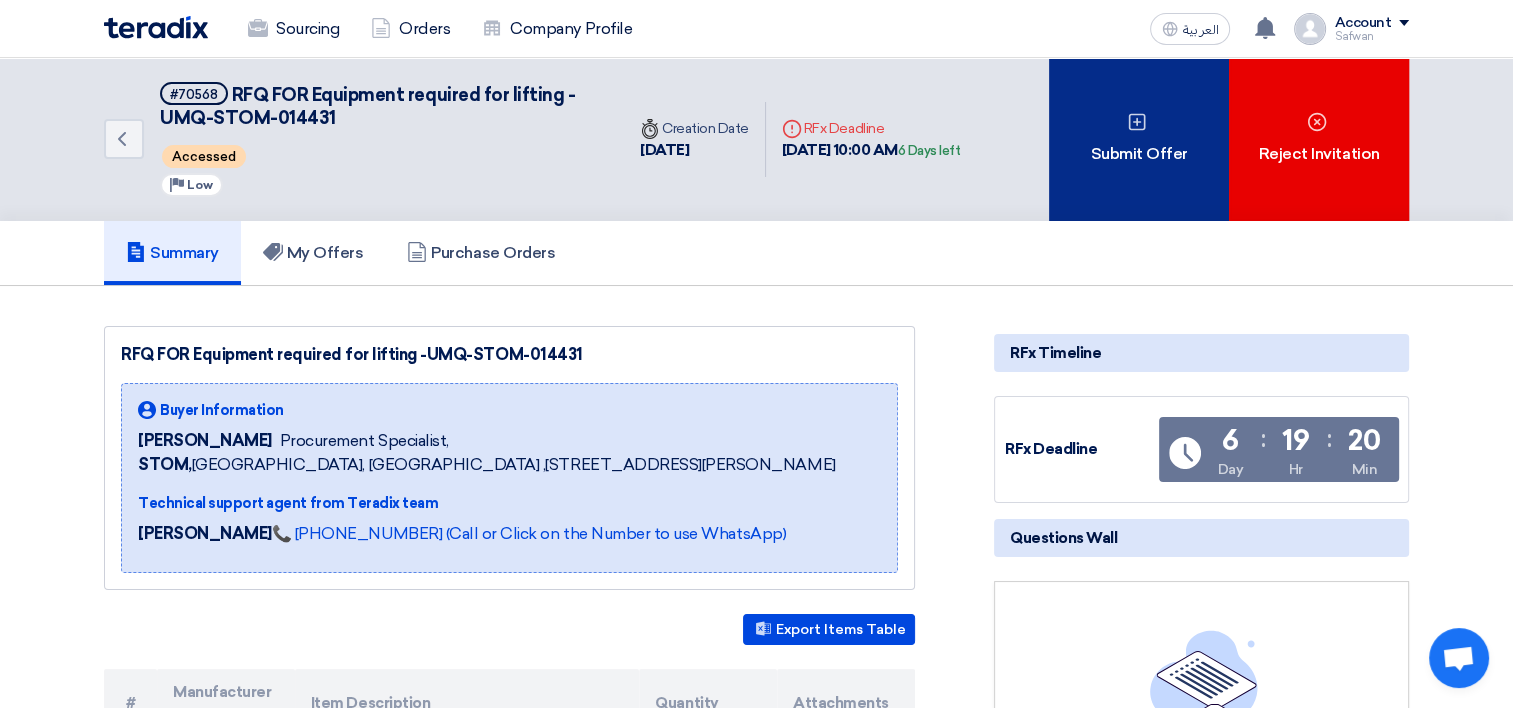 click on "Submit Offer" 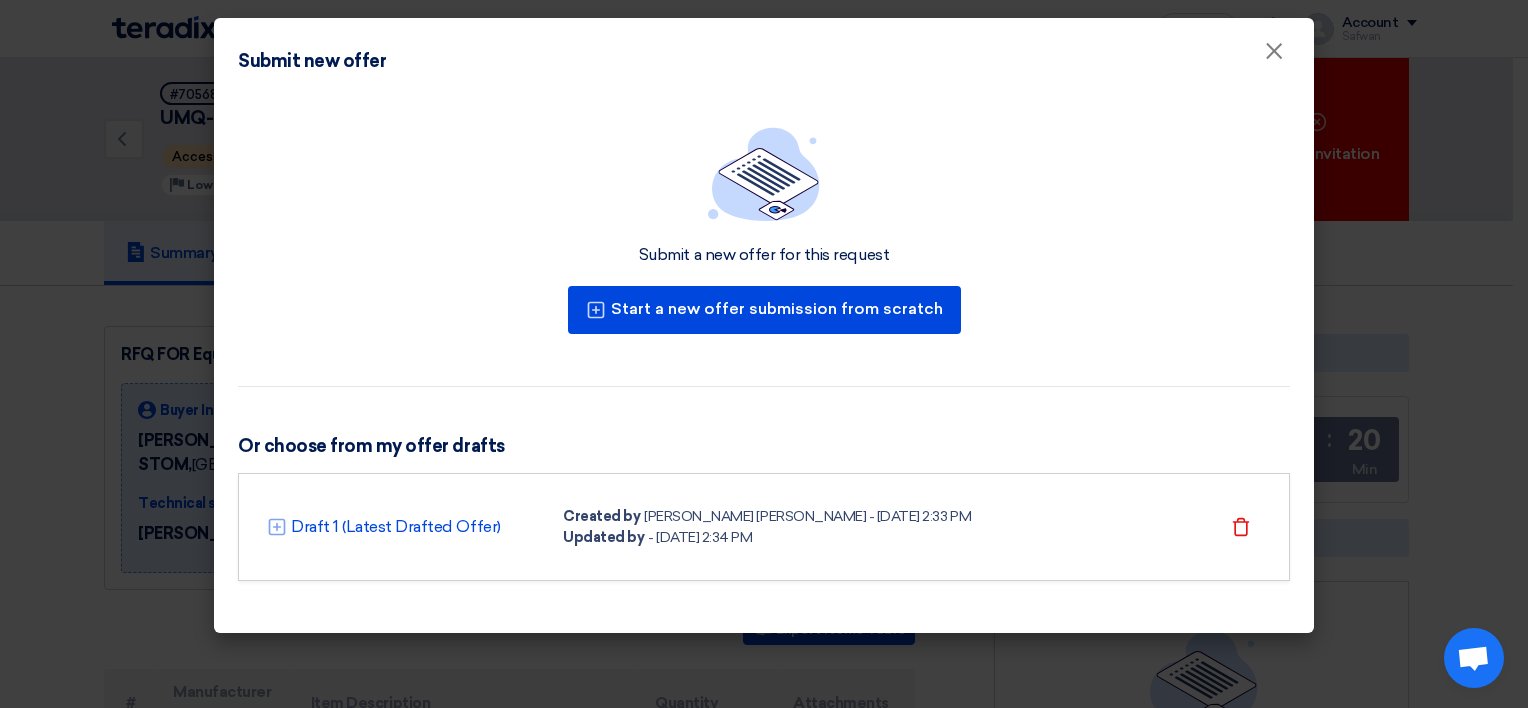click on "Created by" 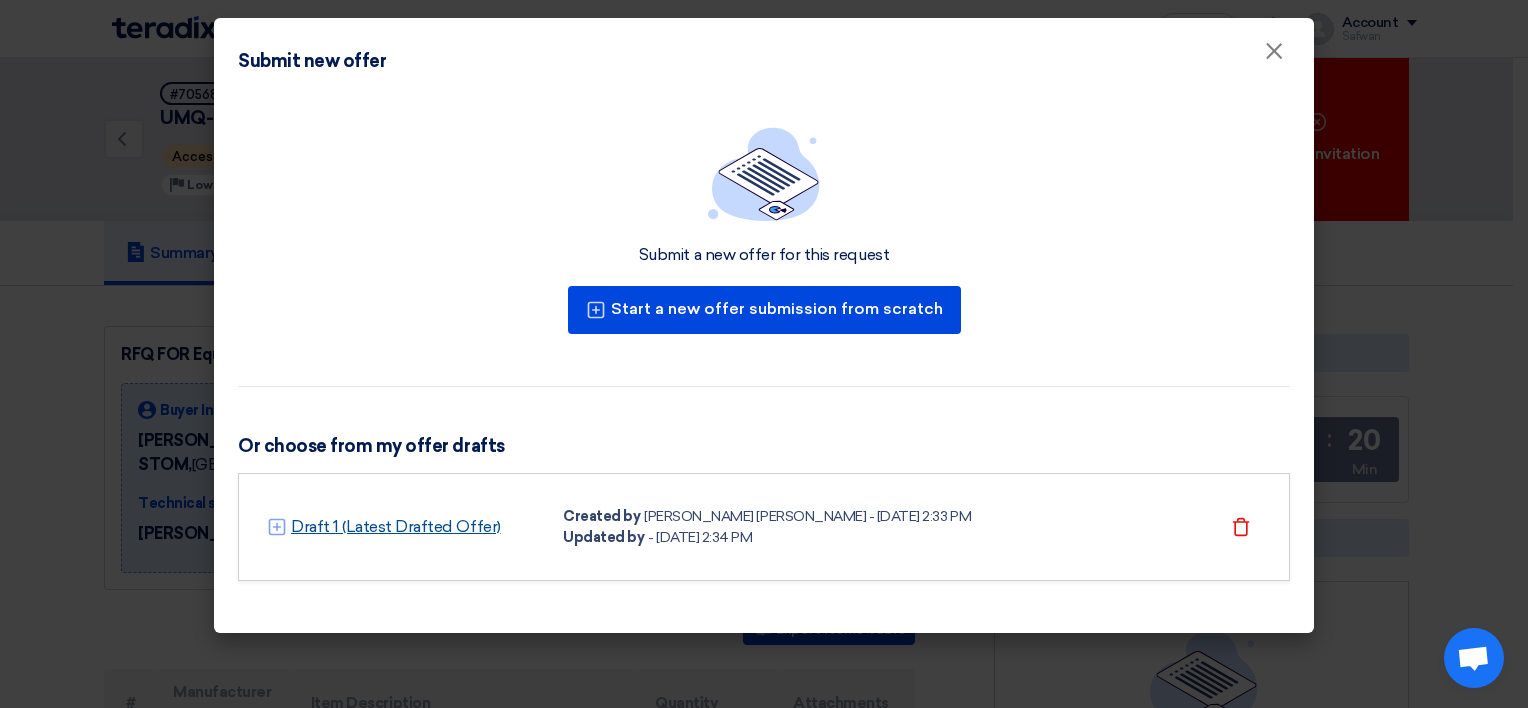 click on "Draft 1 (Latest Drafted Offer)" 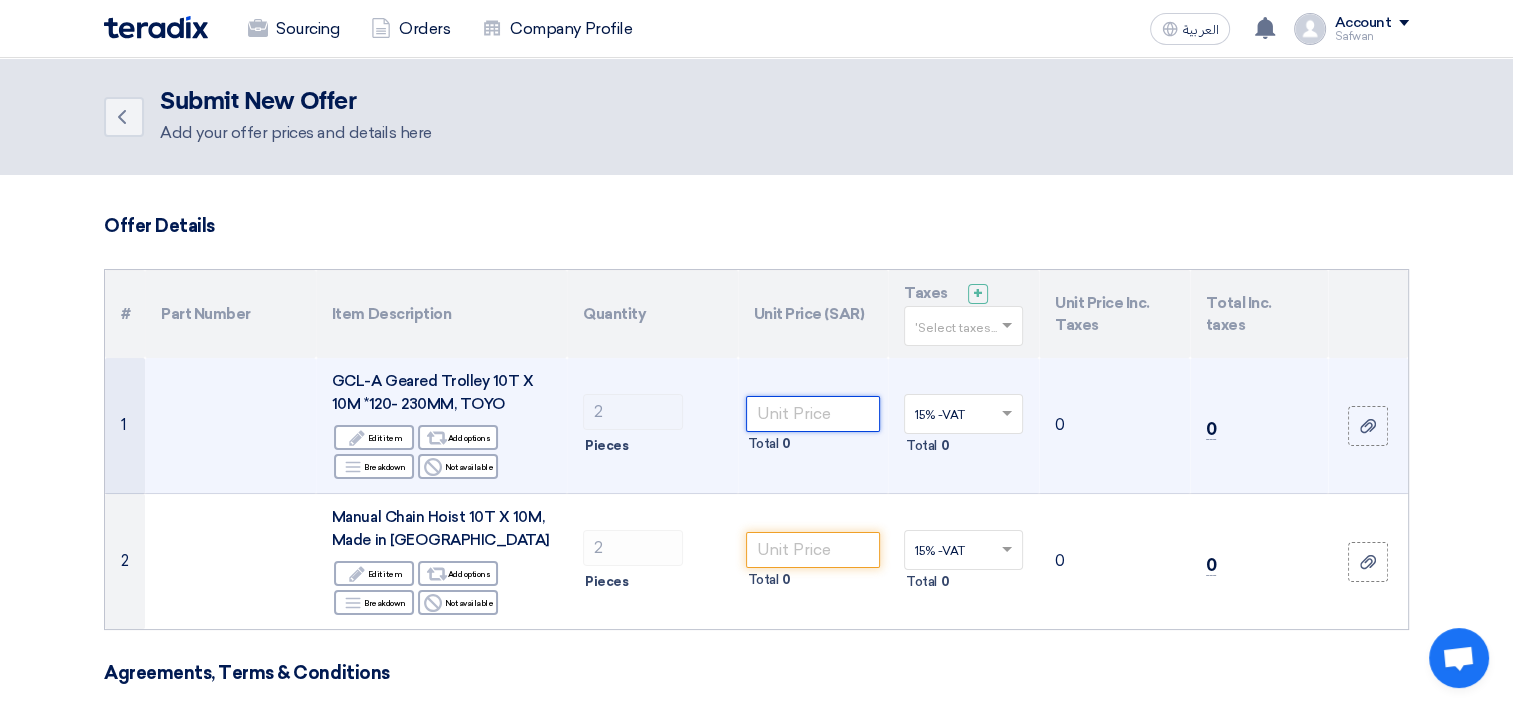 click 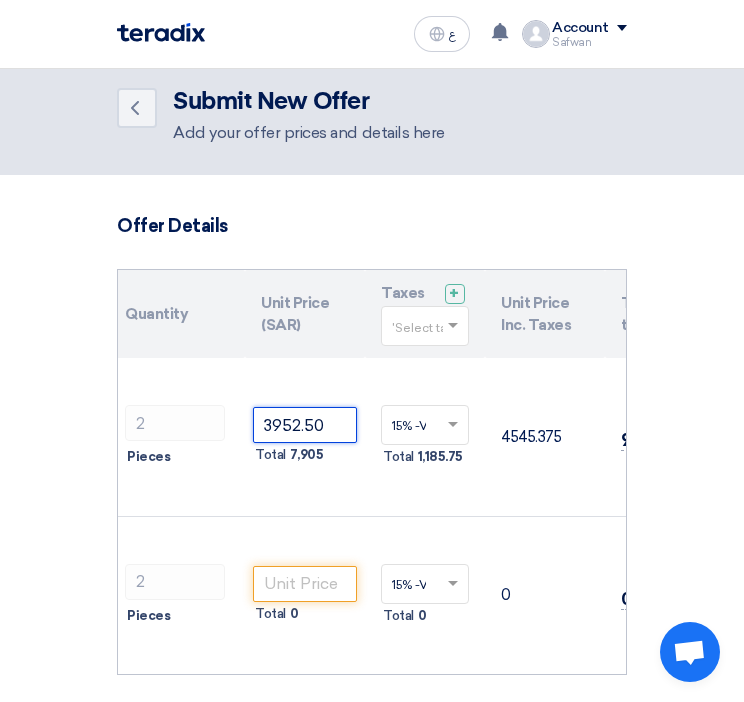 scroll, scrollTop: 0, scrollLeft: 388, axis: horizontal 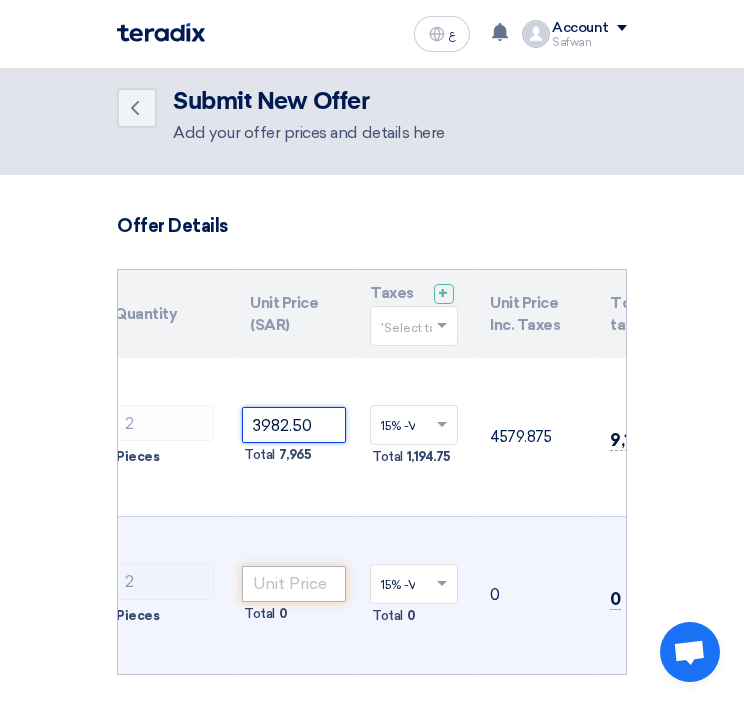 type on "3982.50" 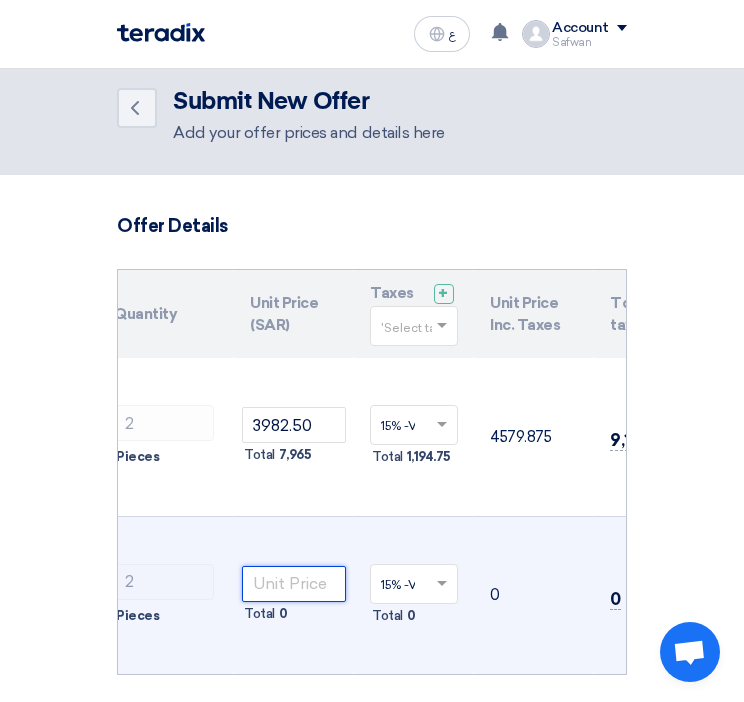 click 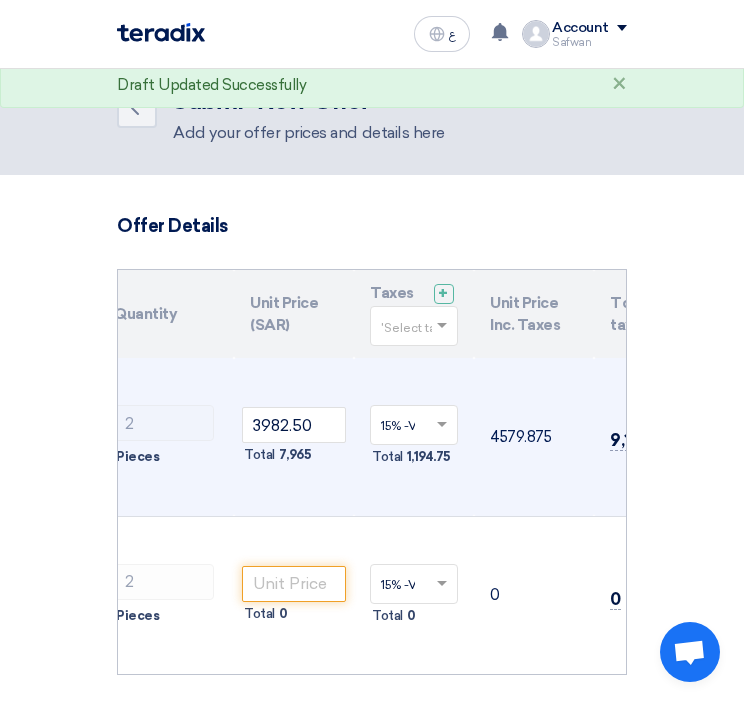 click 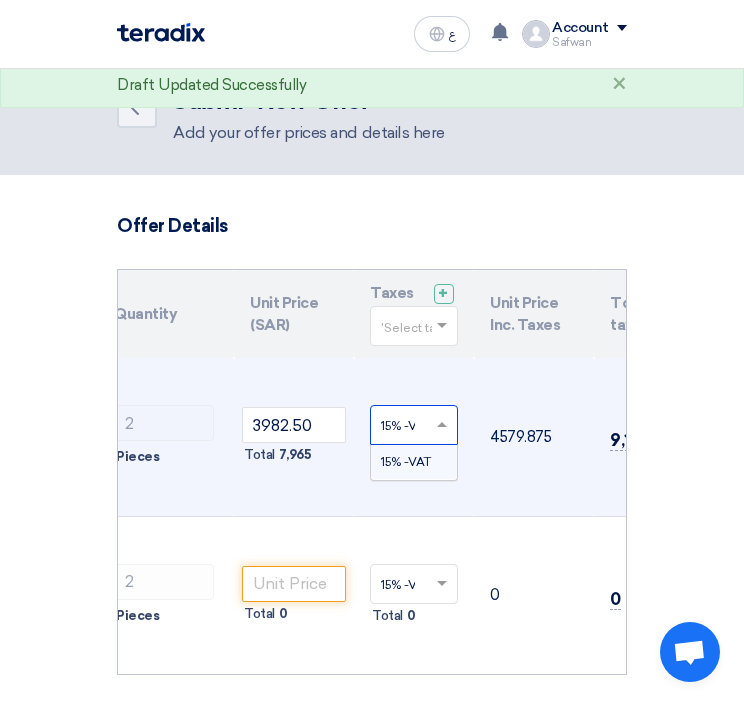 click 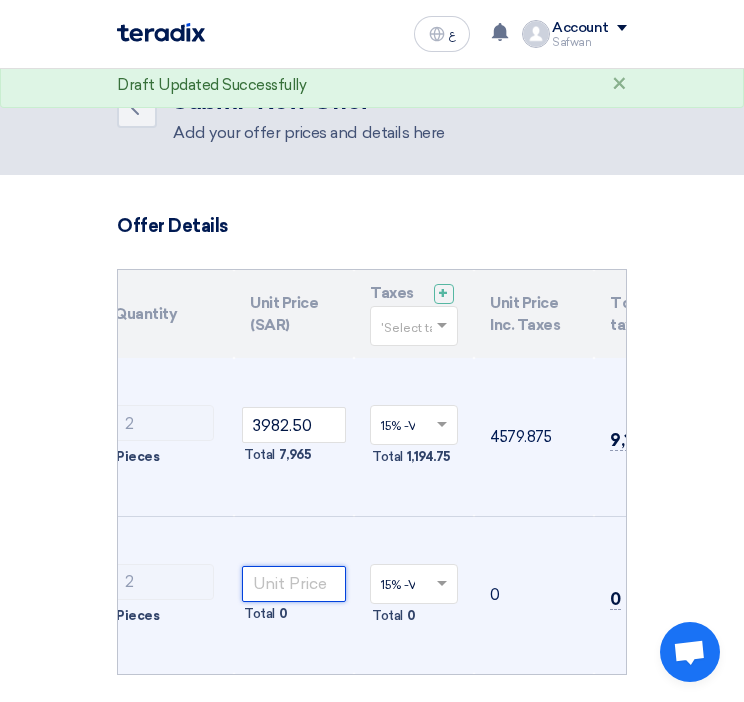 click 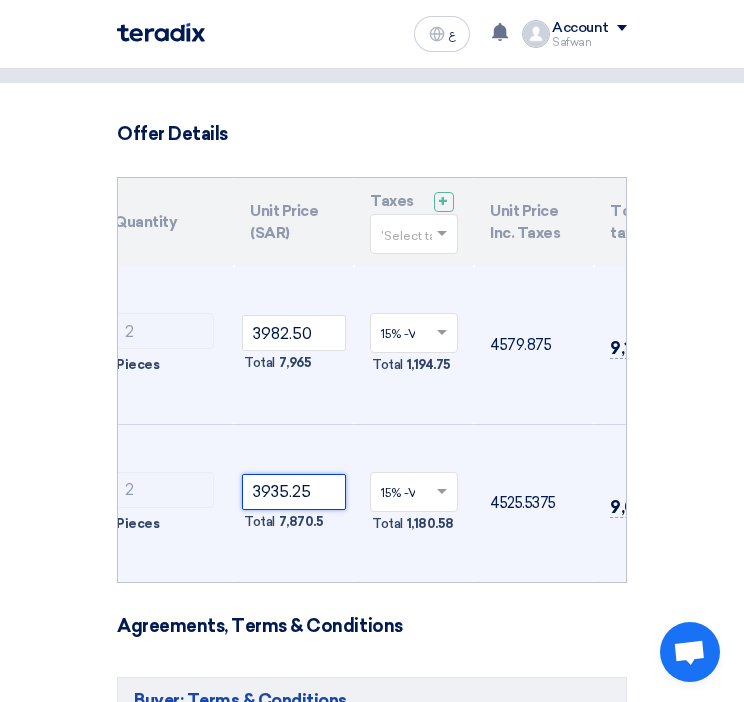 scroll, scrollTop: 200, scrollLeft: 0, axis: vertical 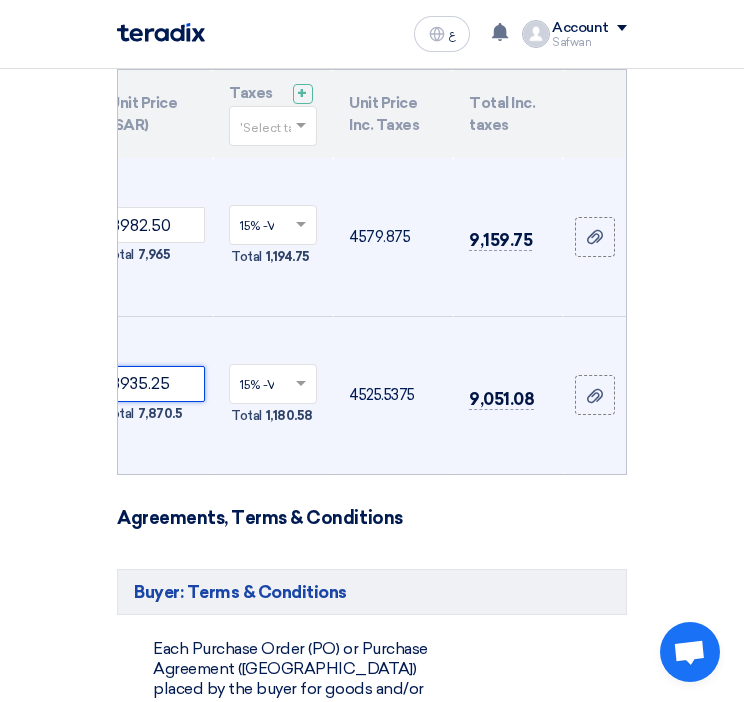 type on "3935.25" 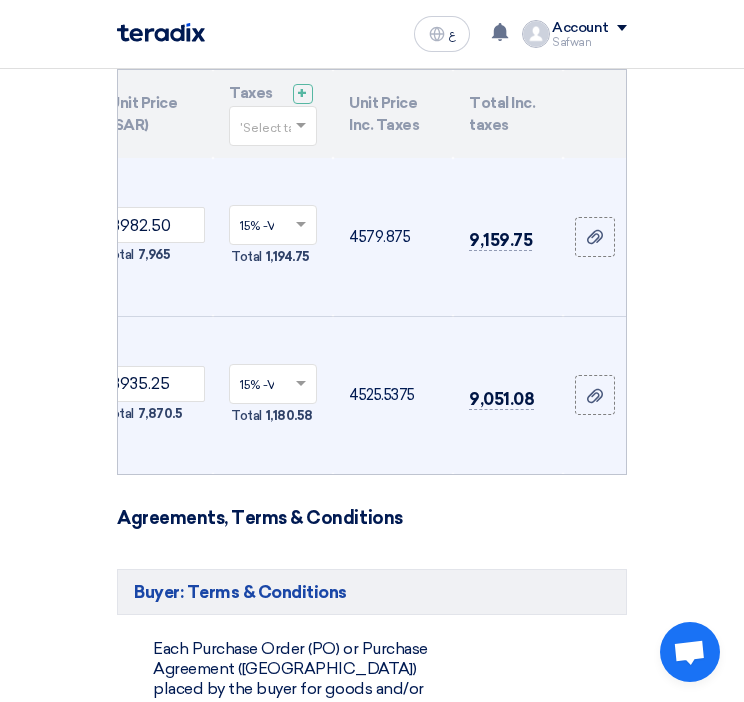 drag, startPoint x: 562, startPoint y: 445, endPoint x: 499, endPoint y: 449, distance: 63.126858 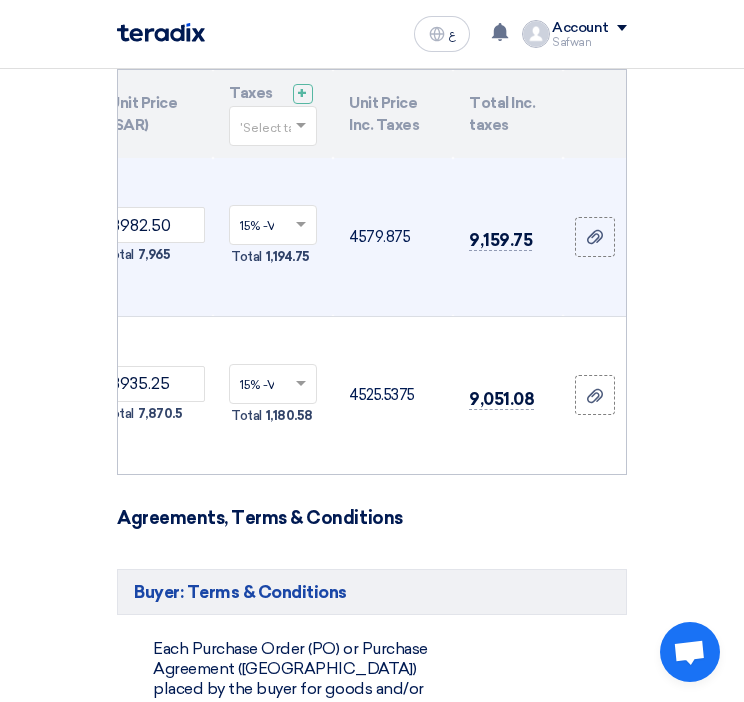 drag, startPoint x: 499, startPoint y: 449, endPoint x: 518, endPoint y: 517, distance: 70.60453 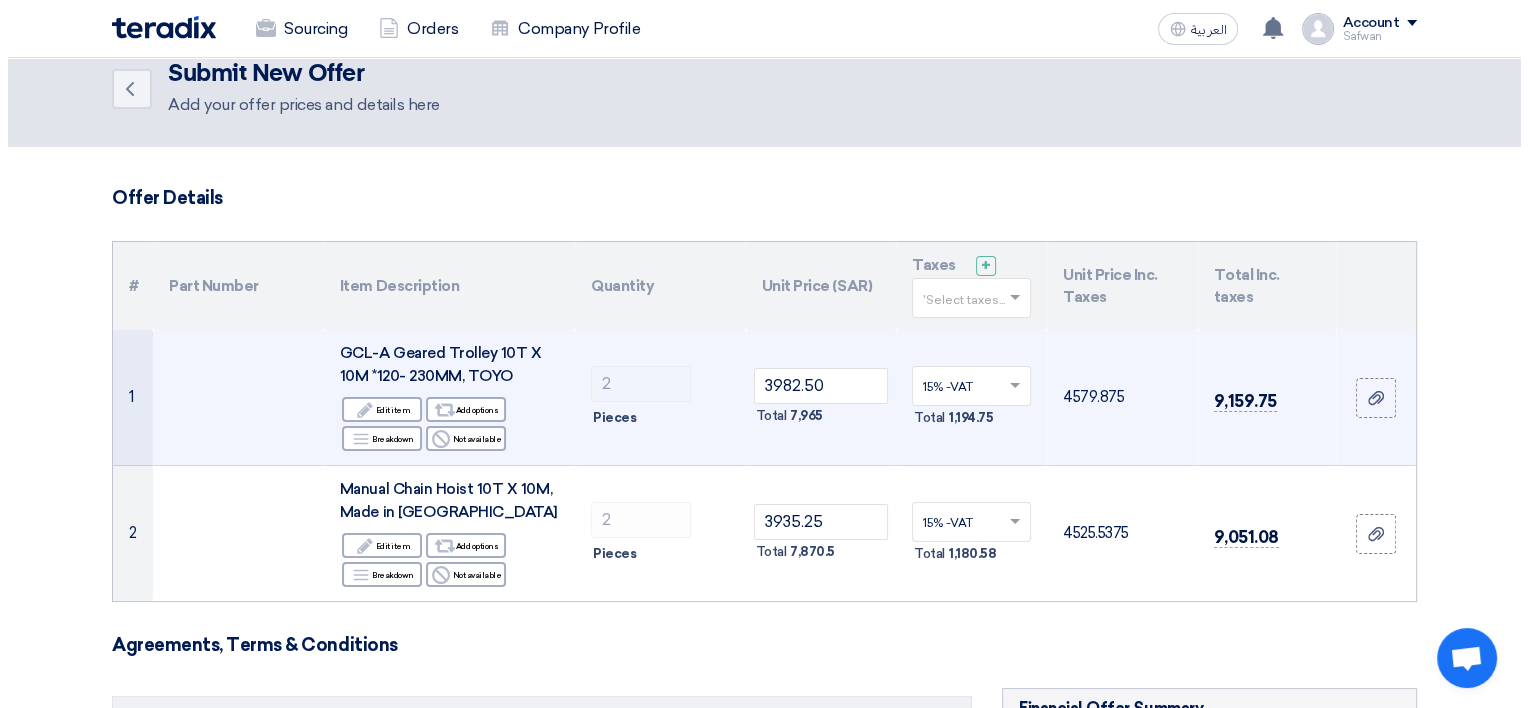 scroll, scrollTop: 0, scrollLeft: 0, axis: both 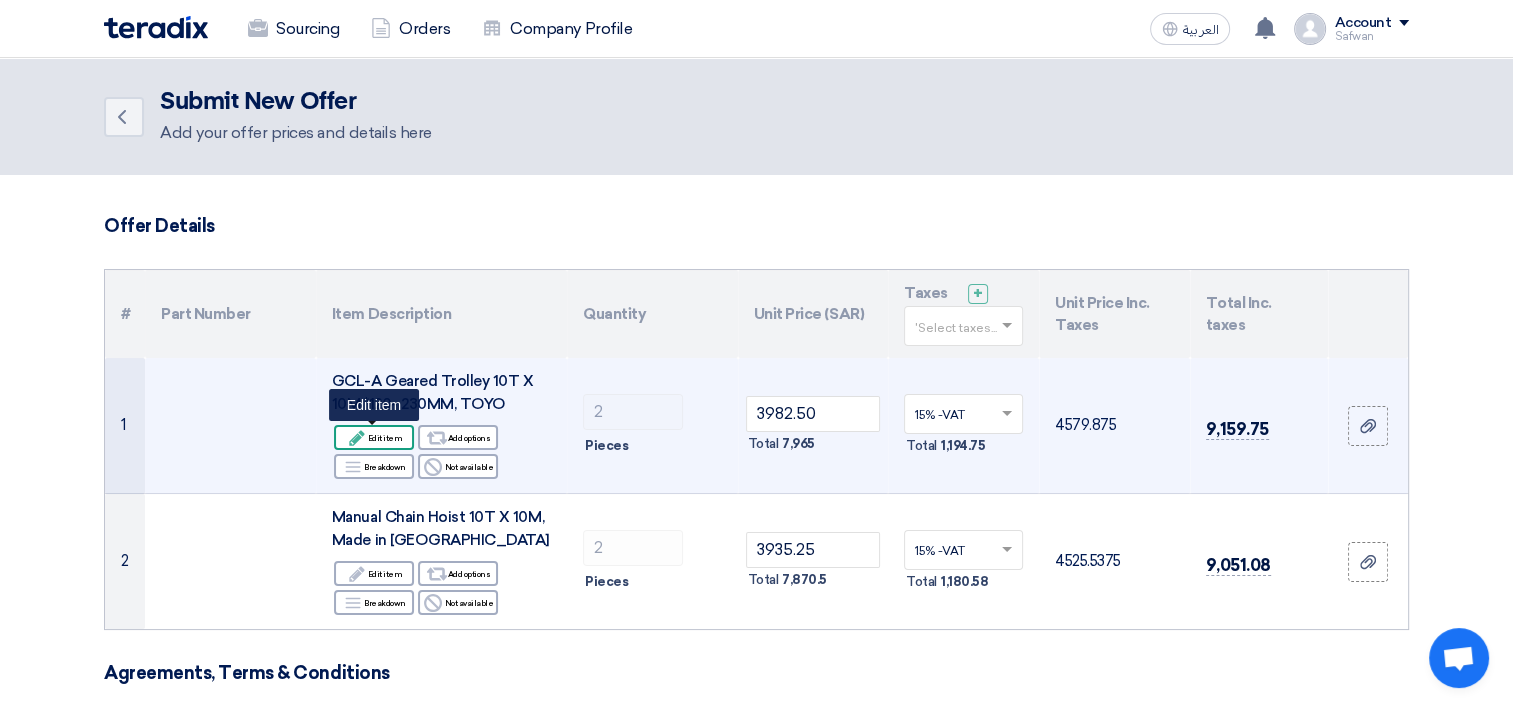 click on "Edit
Edit item" 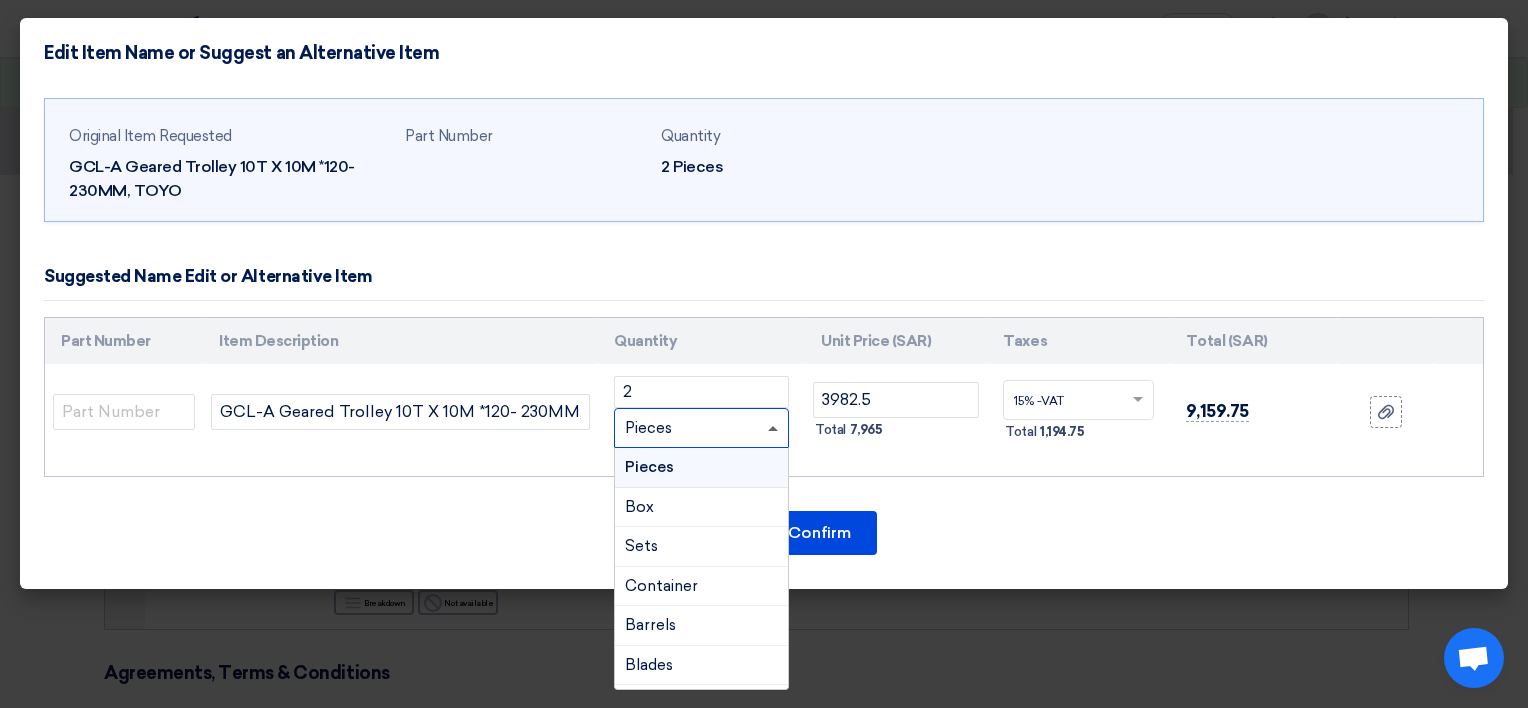 click 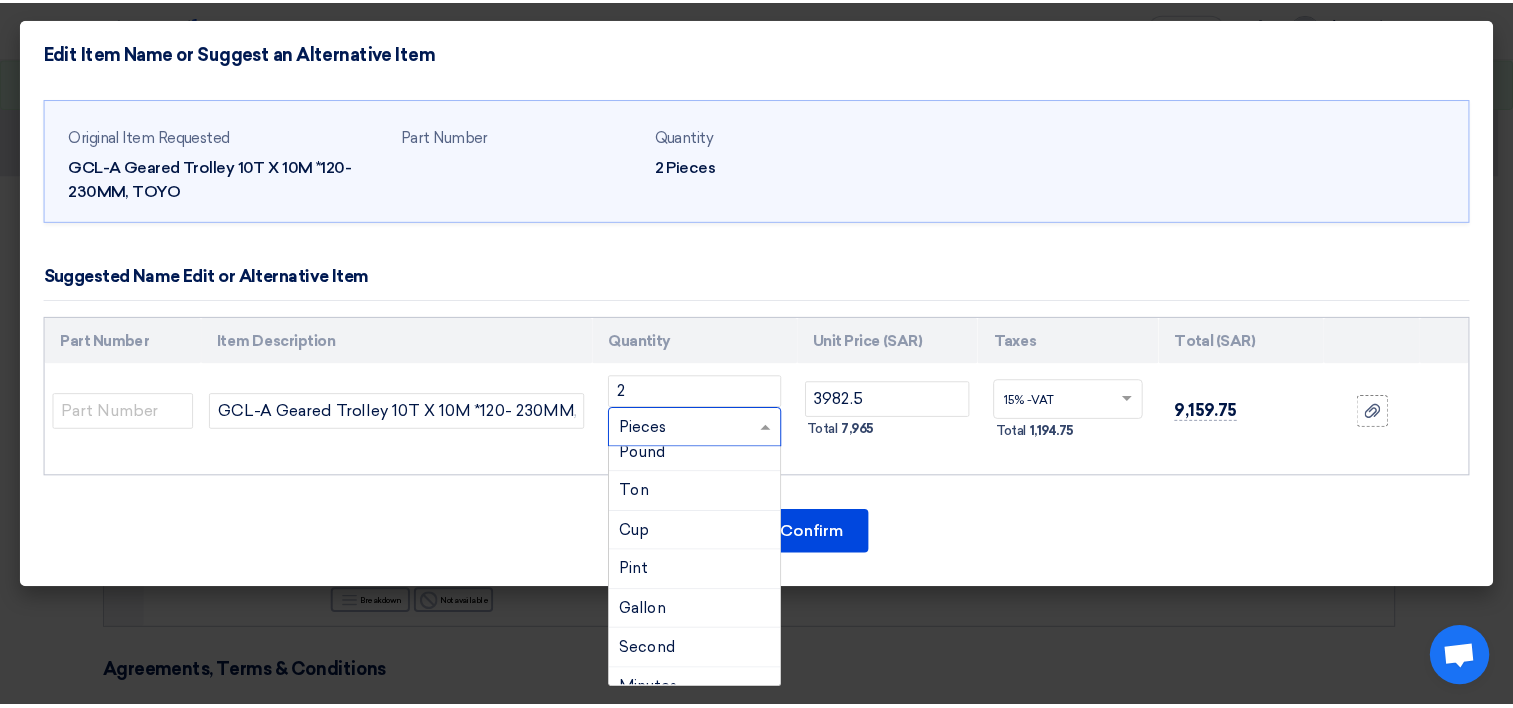 scroll, scrollTop: 1292, scrollLeft: 0, axis: vertical 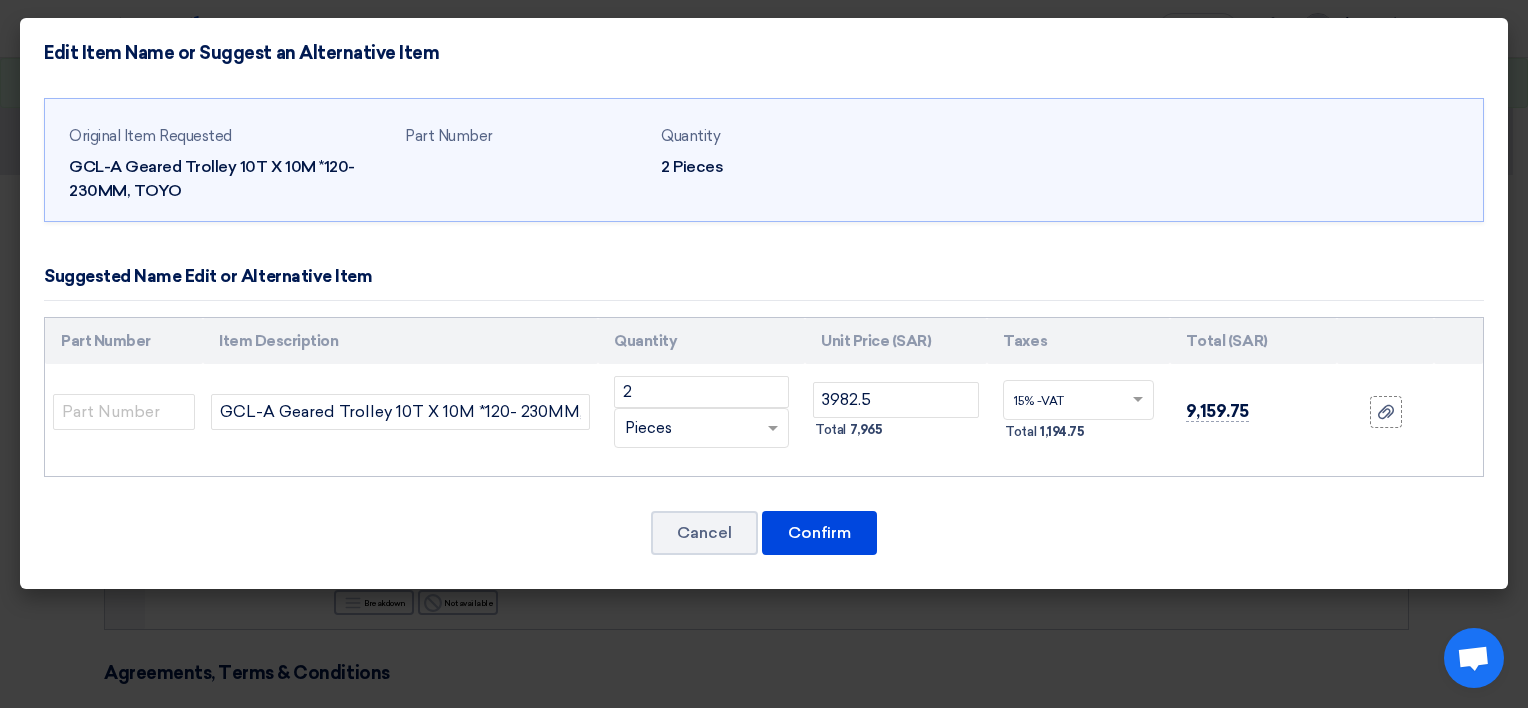 click on "Cancel
Confirm" 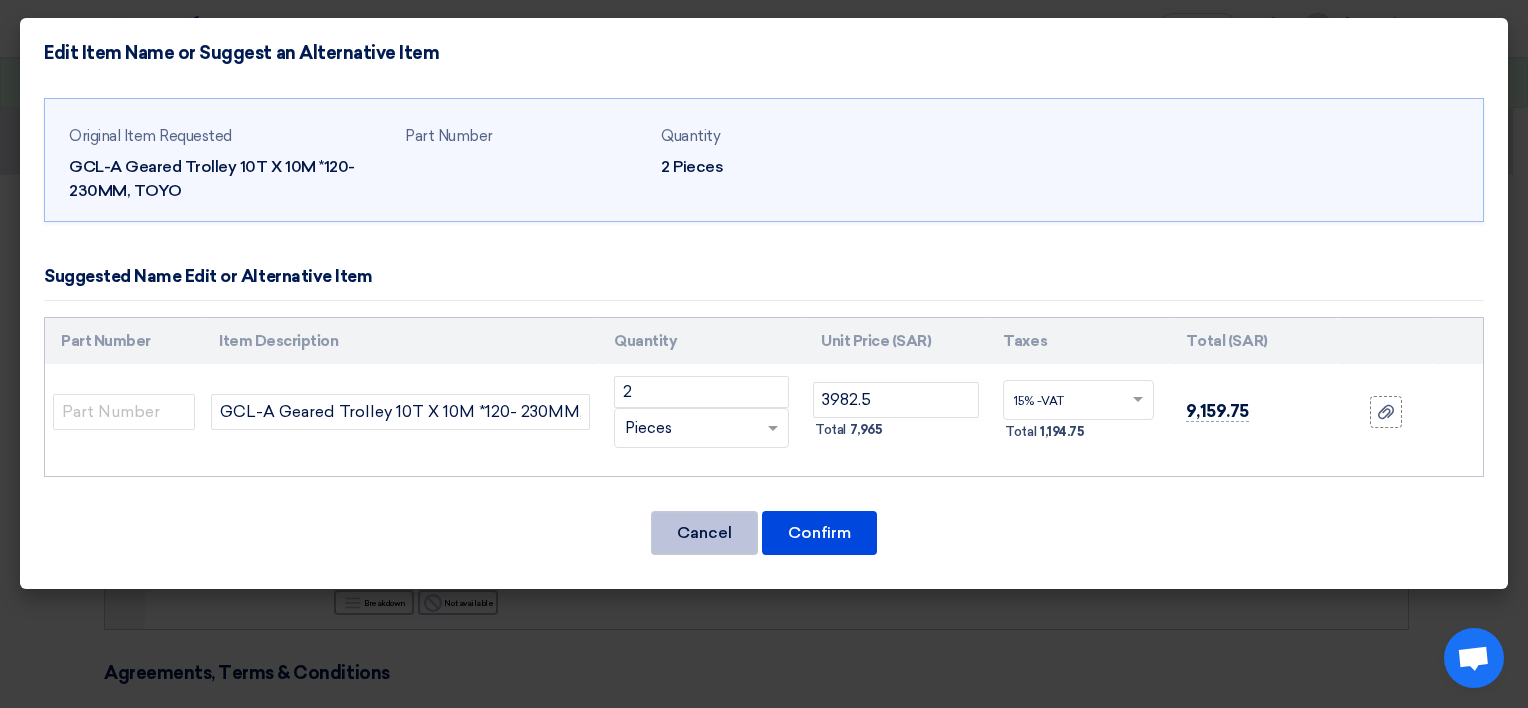 click on "Cancel" 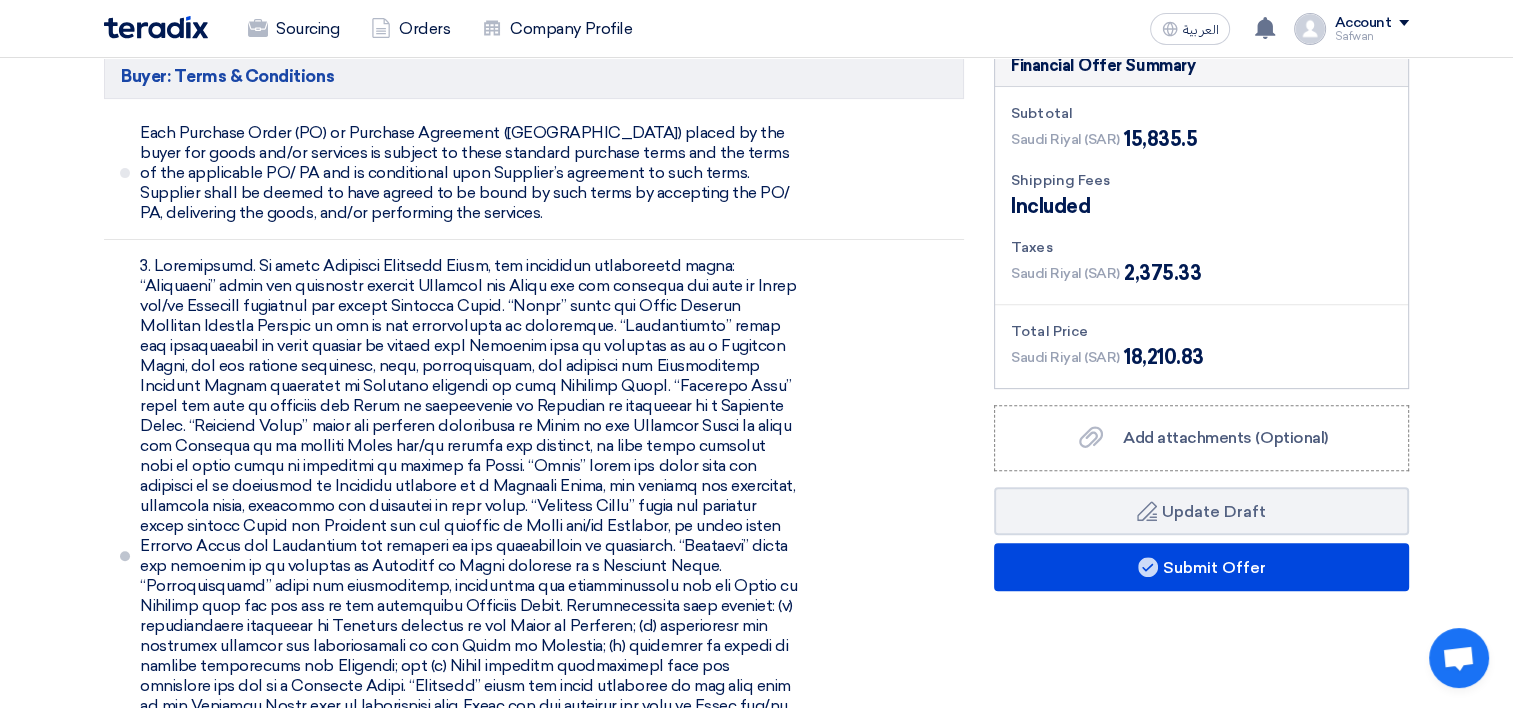 scroll, scrollTop: 700, scrollLeft: 0, axis: vertical 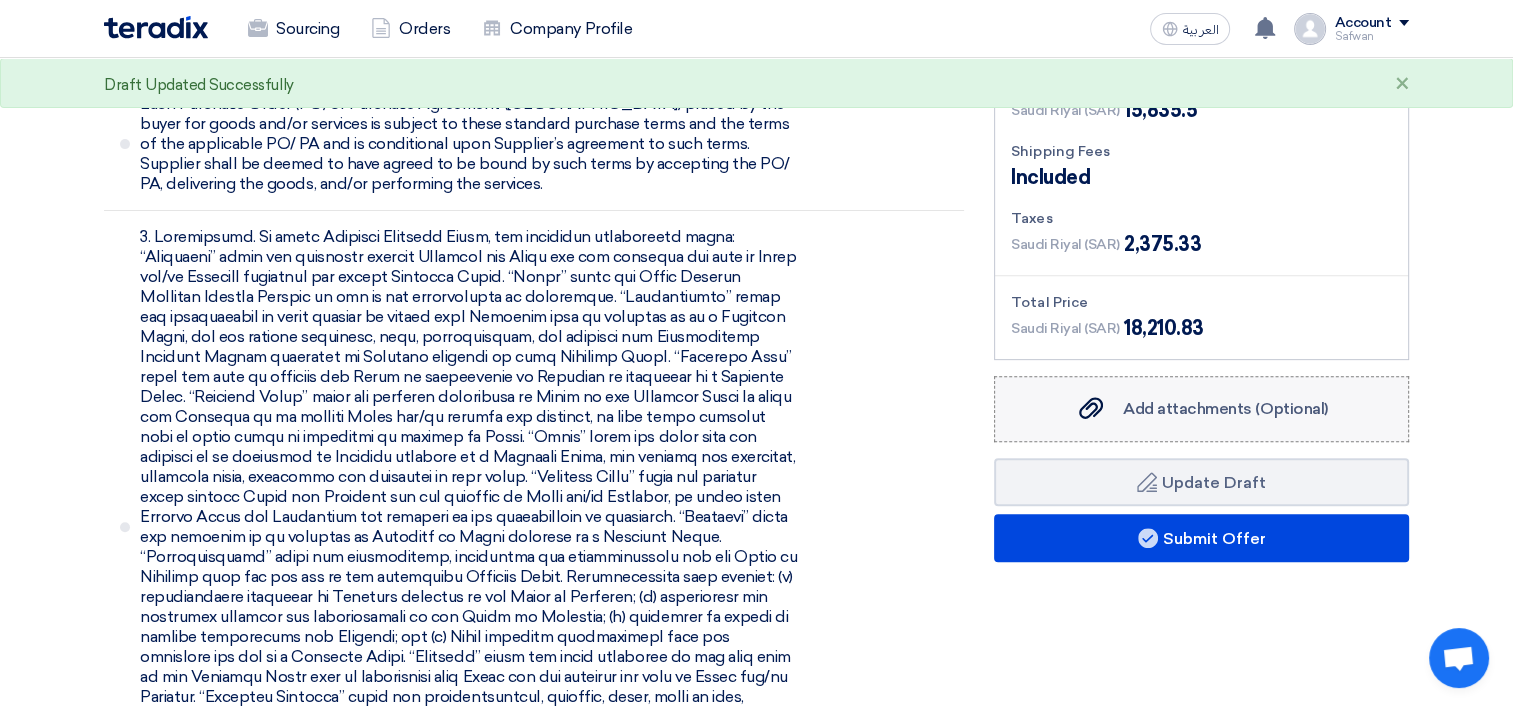 click on "Add attachments (Optional)
Add attachments (Optional)" 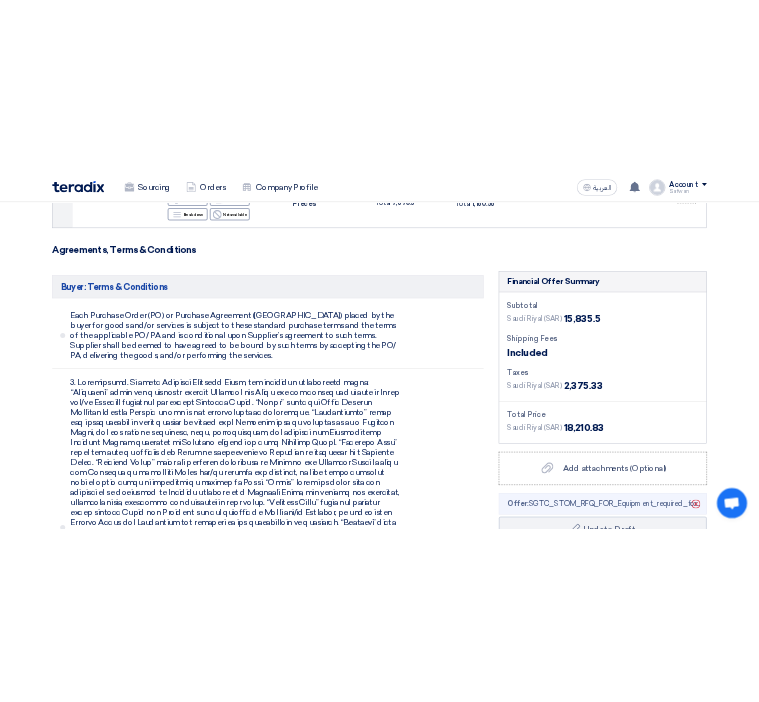 scroll, scrollTop: 800, scrollLeft: 0, axis: vertical 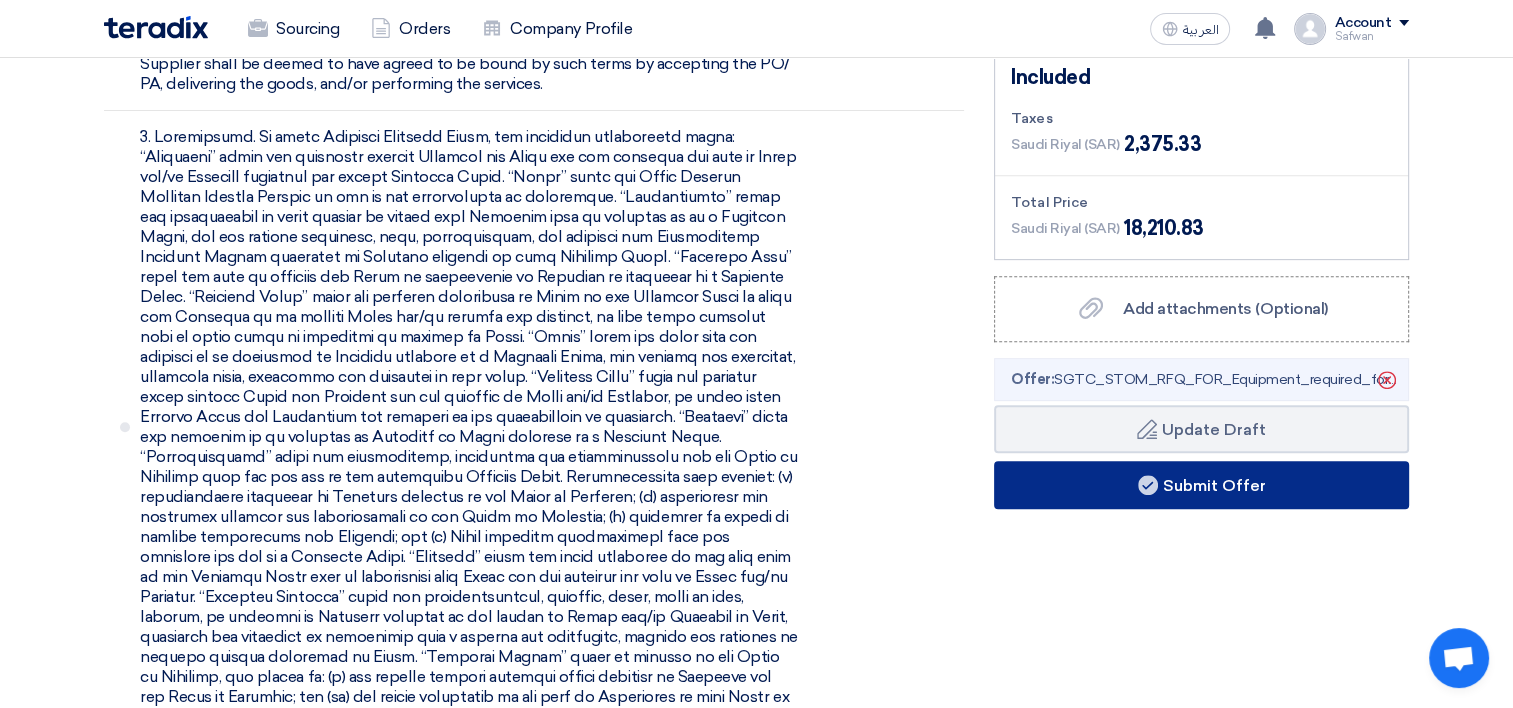 click on "Submit Offer" 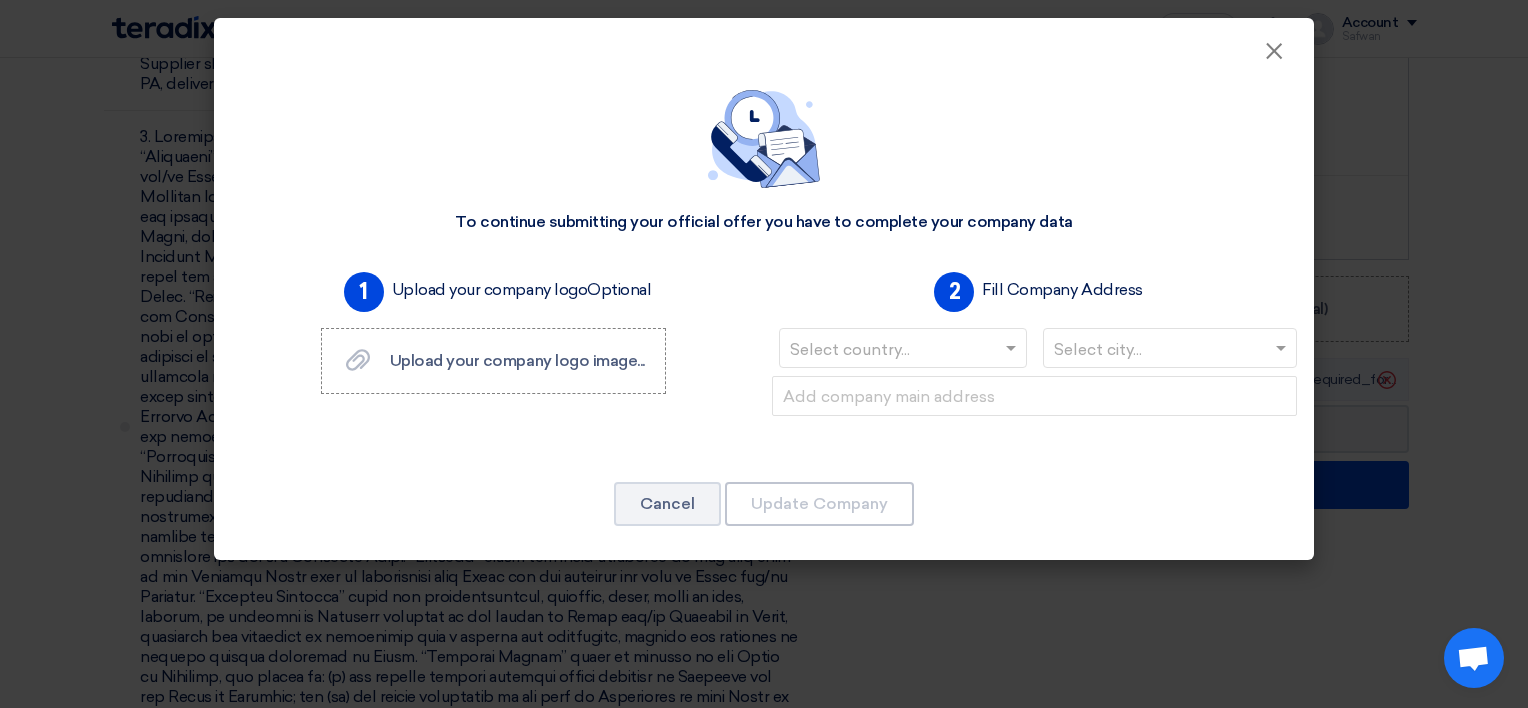 click 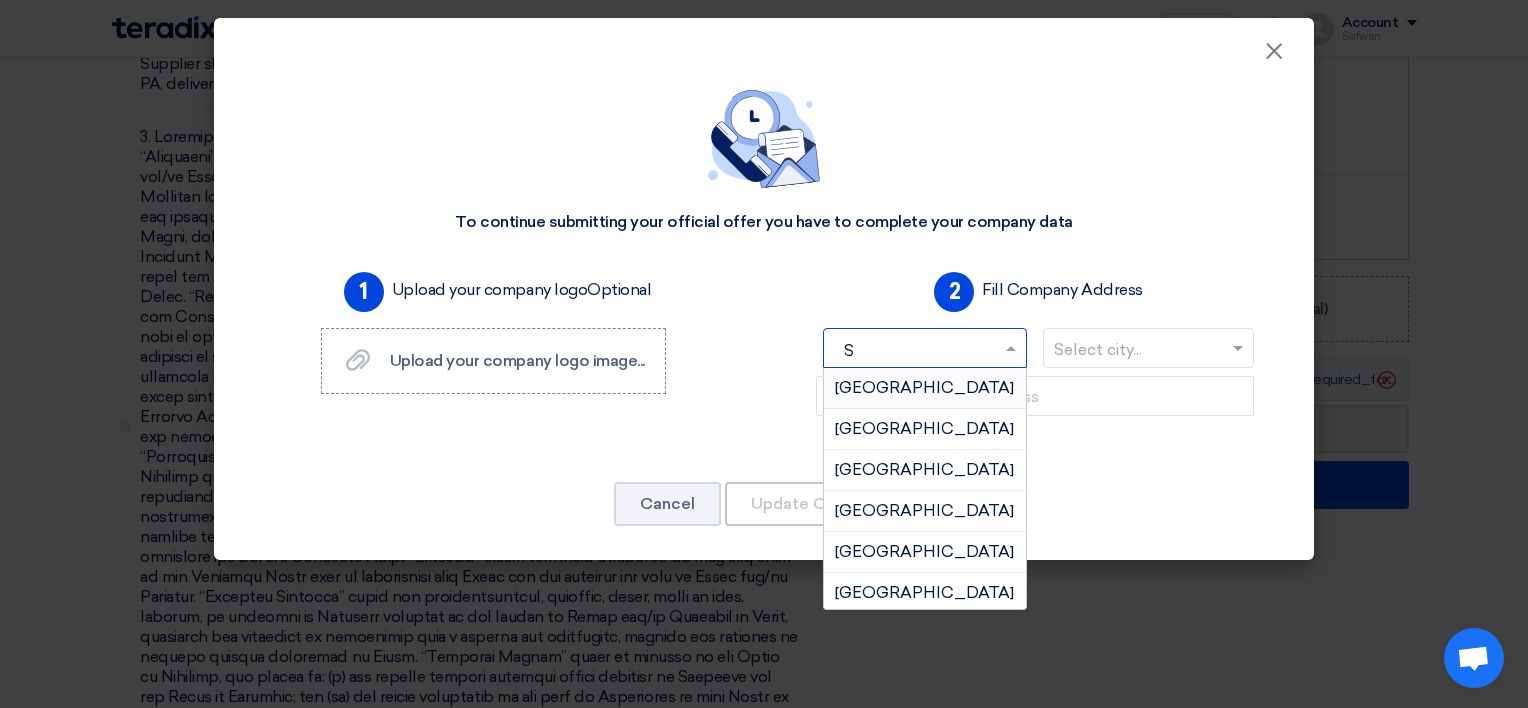 type on "SA" 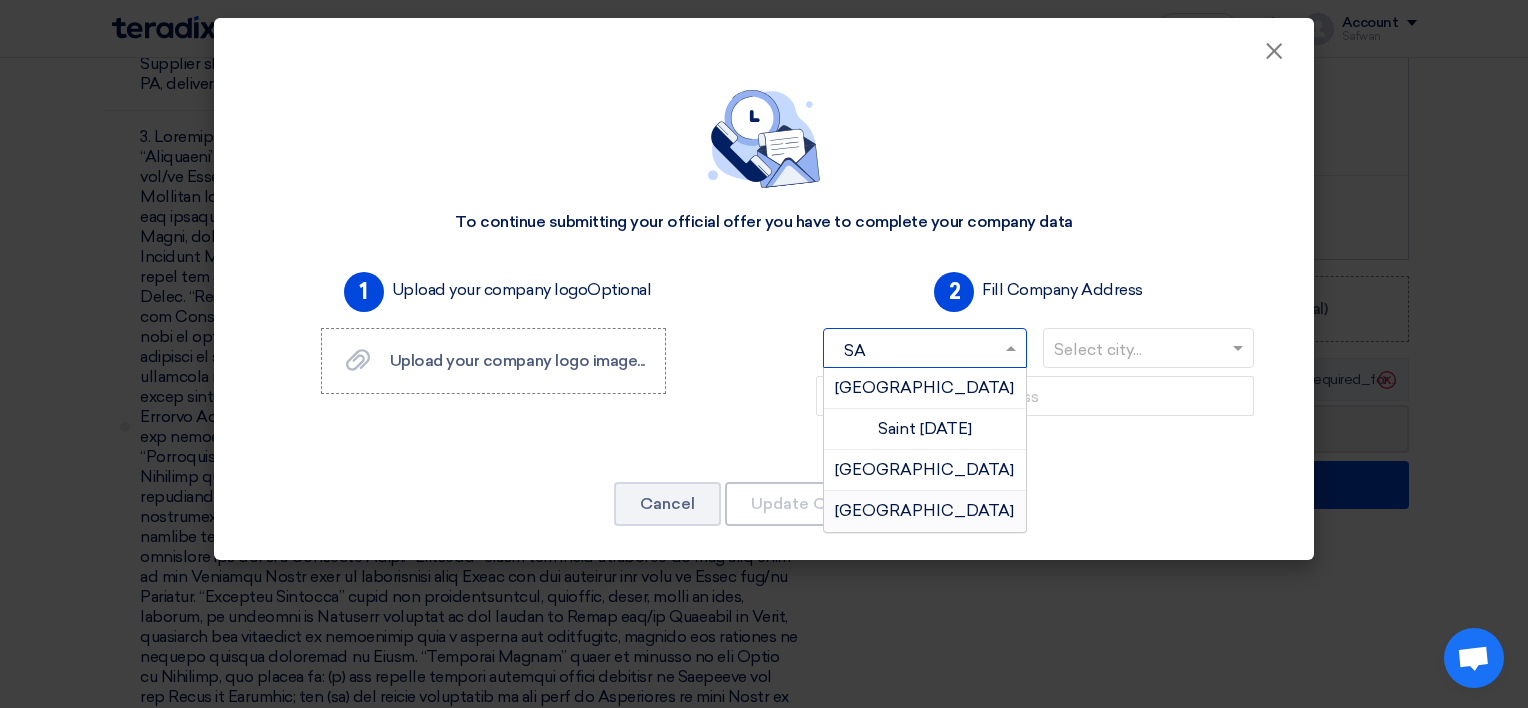 click on "[GEOGRAPHIC_DATA]" at bounding box center (925, 511) 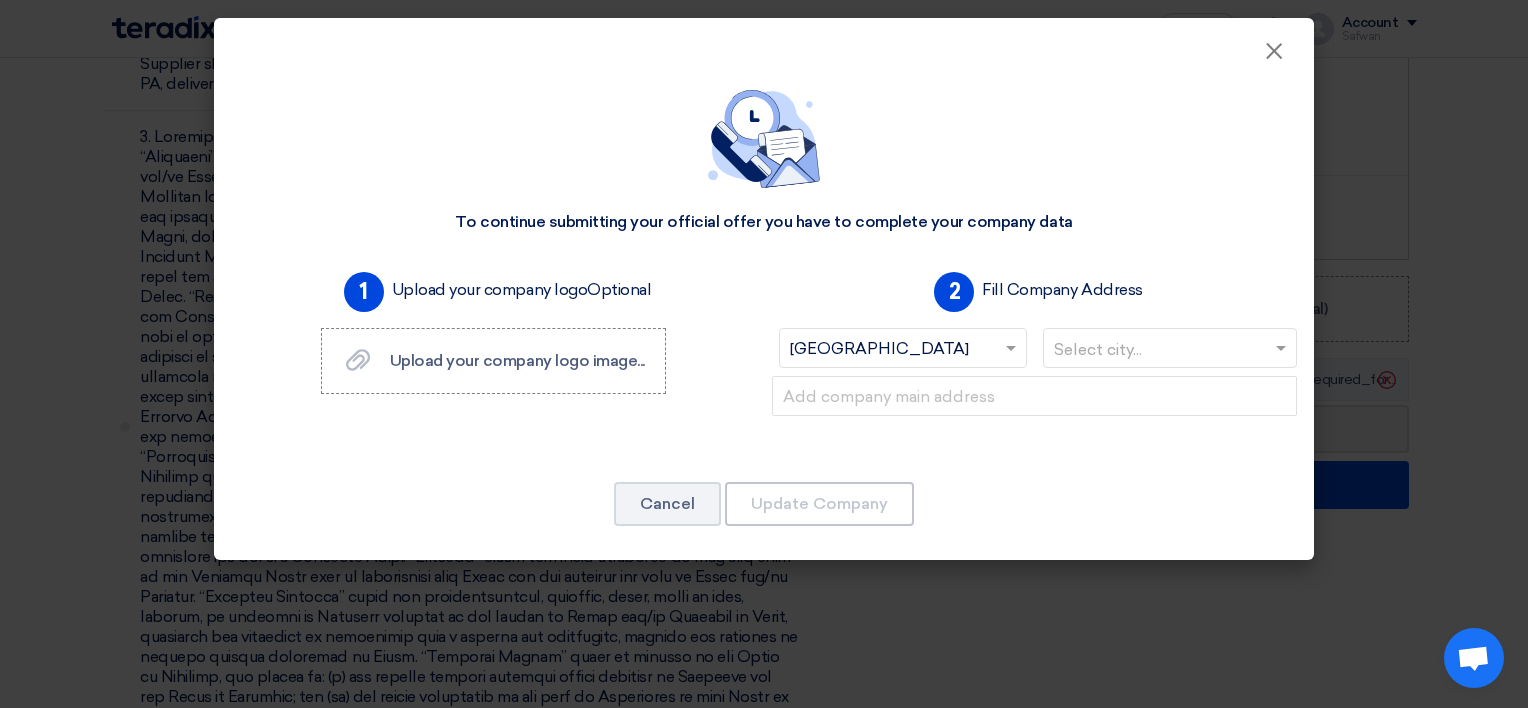 click 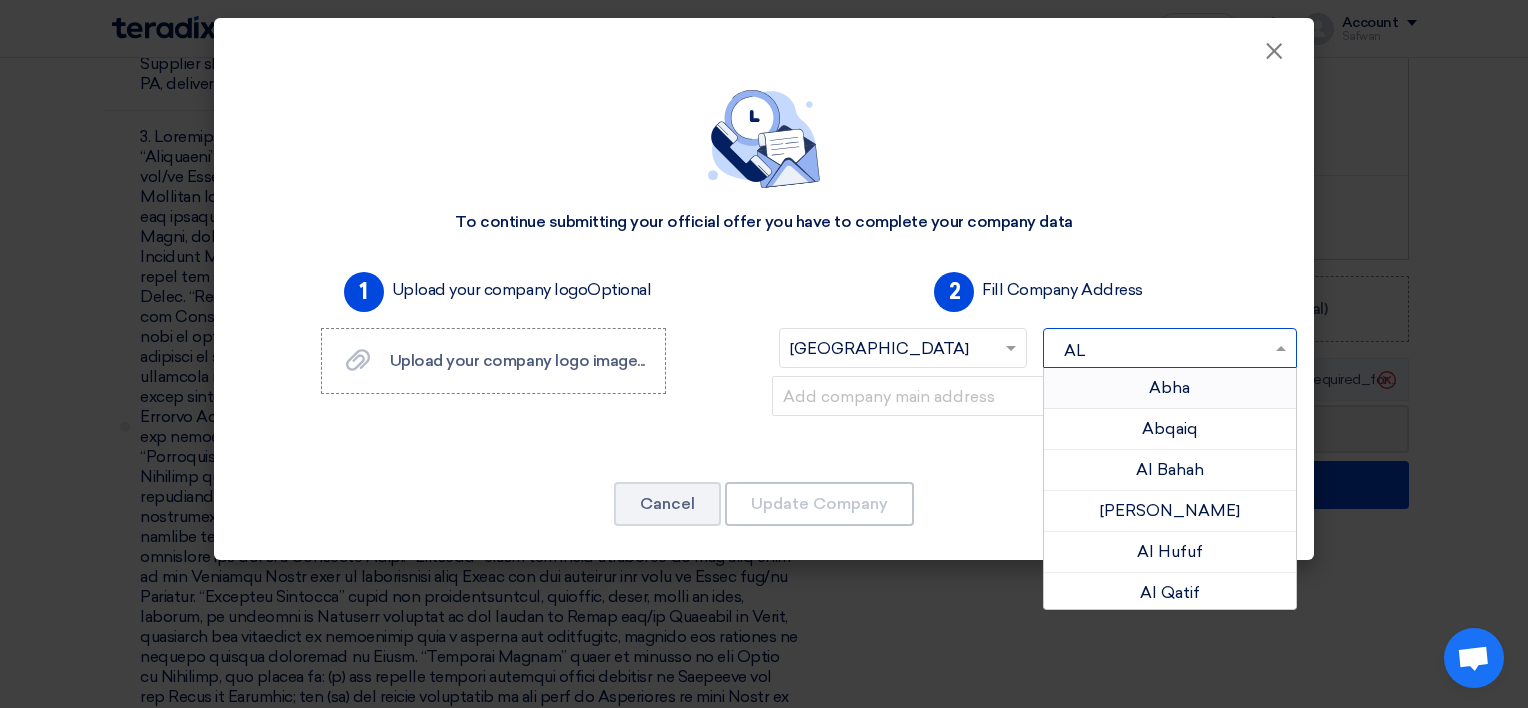 type on "A" 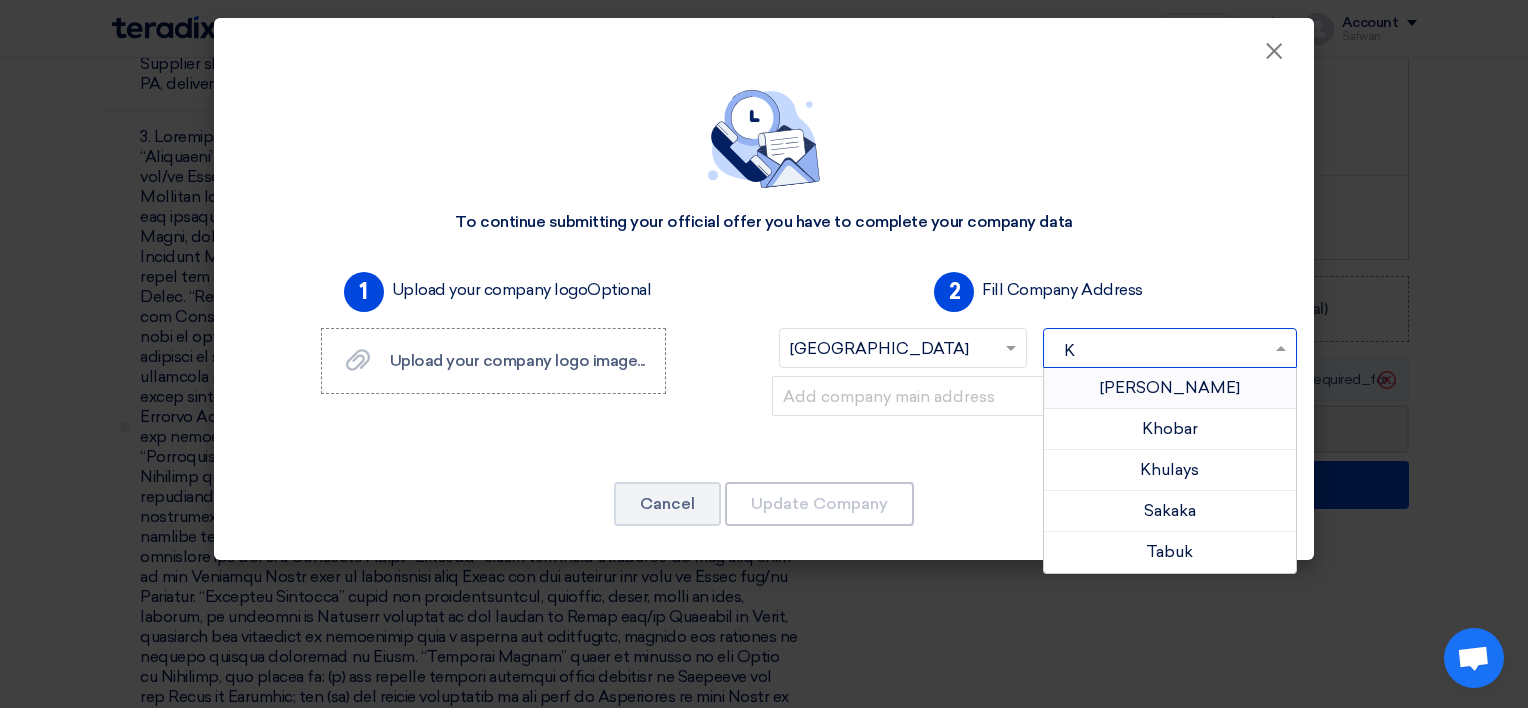 type on "KH" 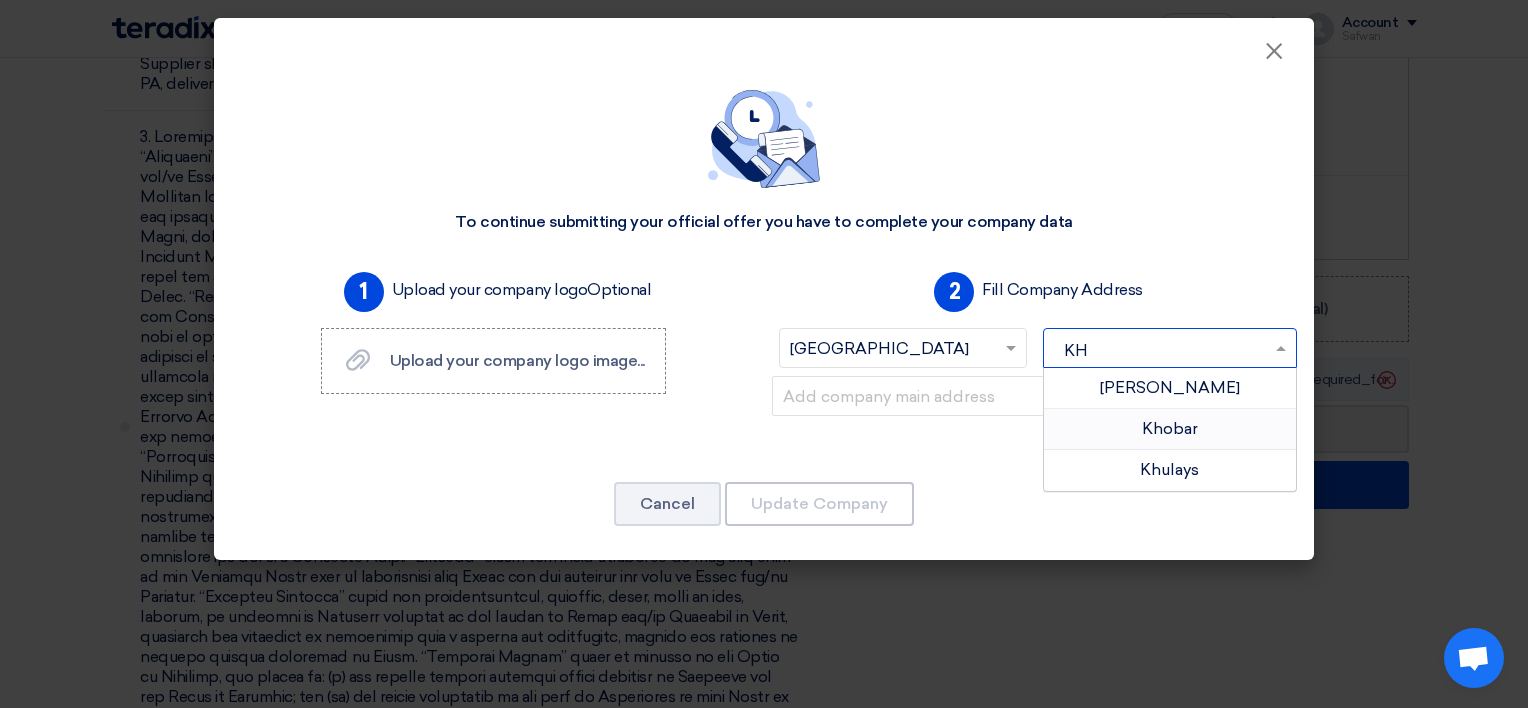 click on "Khobar" at bounding box center (1170, 429) 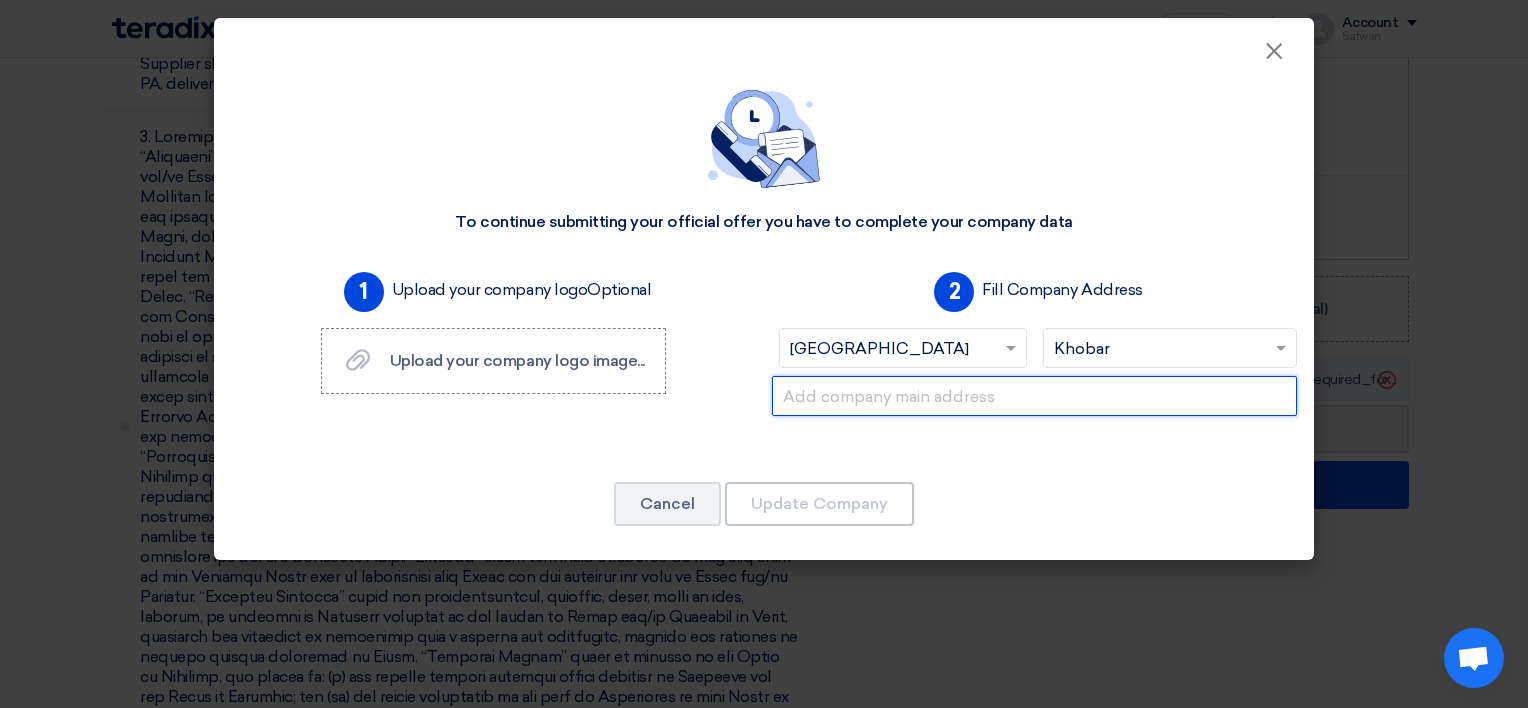 click 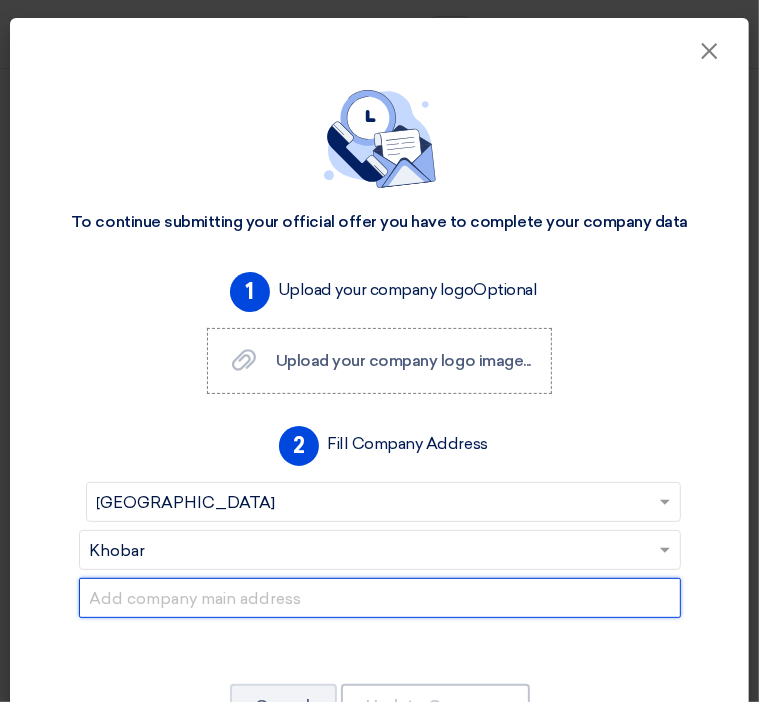 click 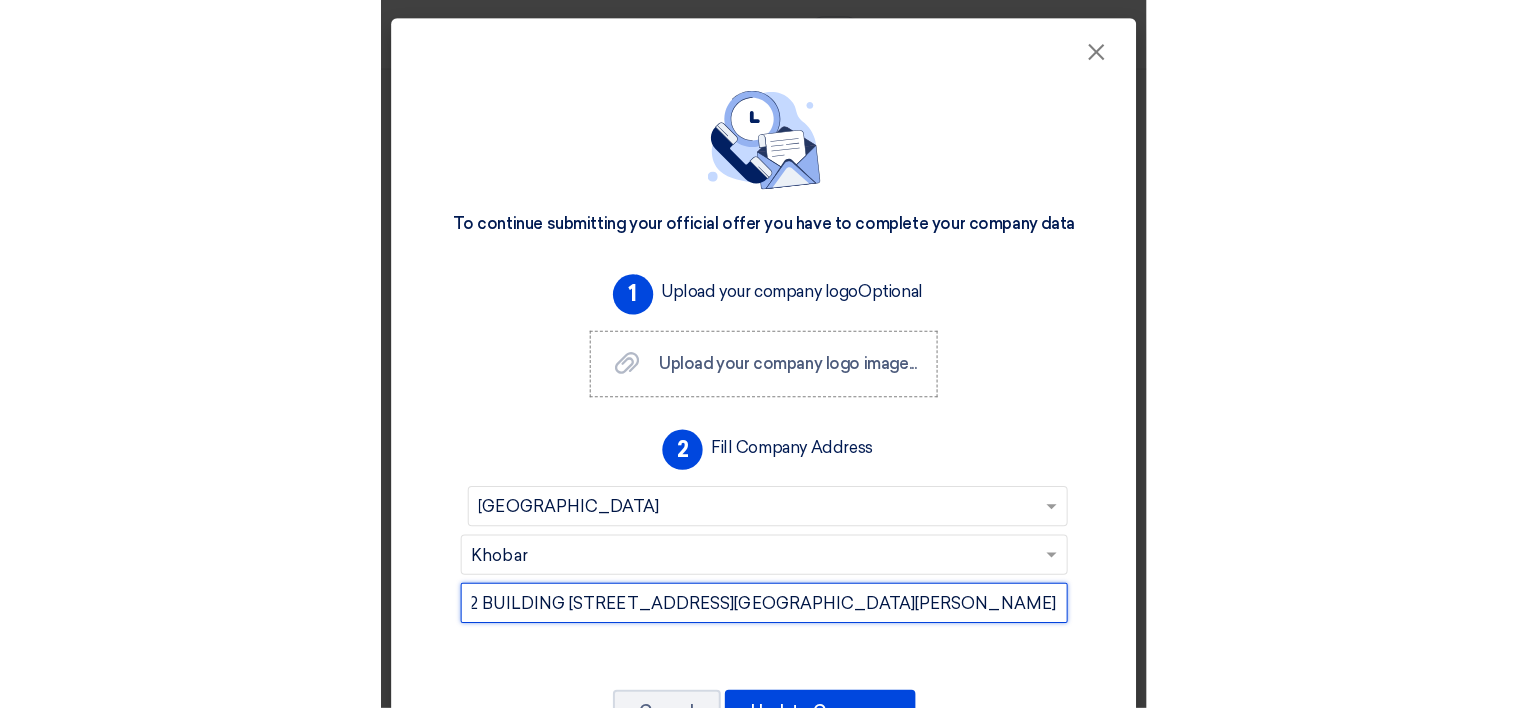 scroll, scrollTop: 0, scrollLeft: 221, axis: horizontal 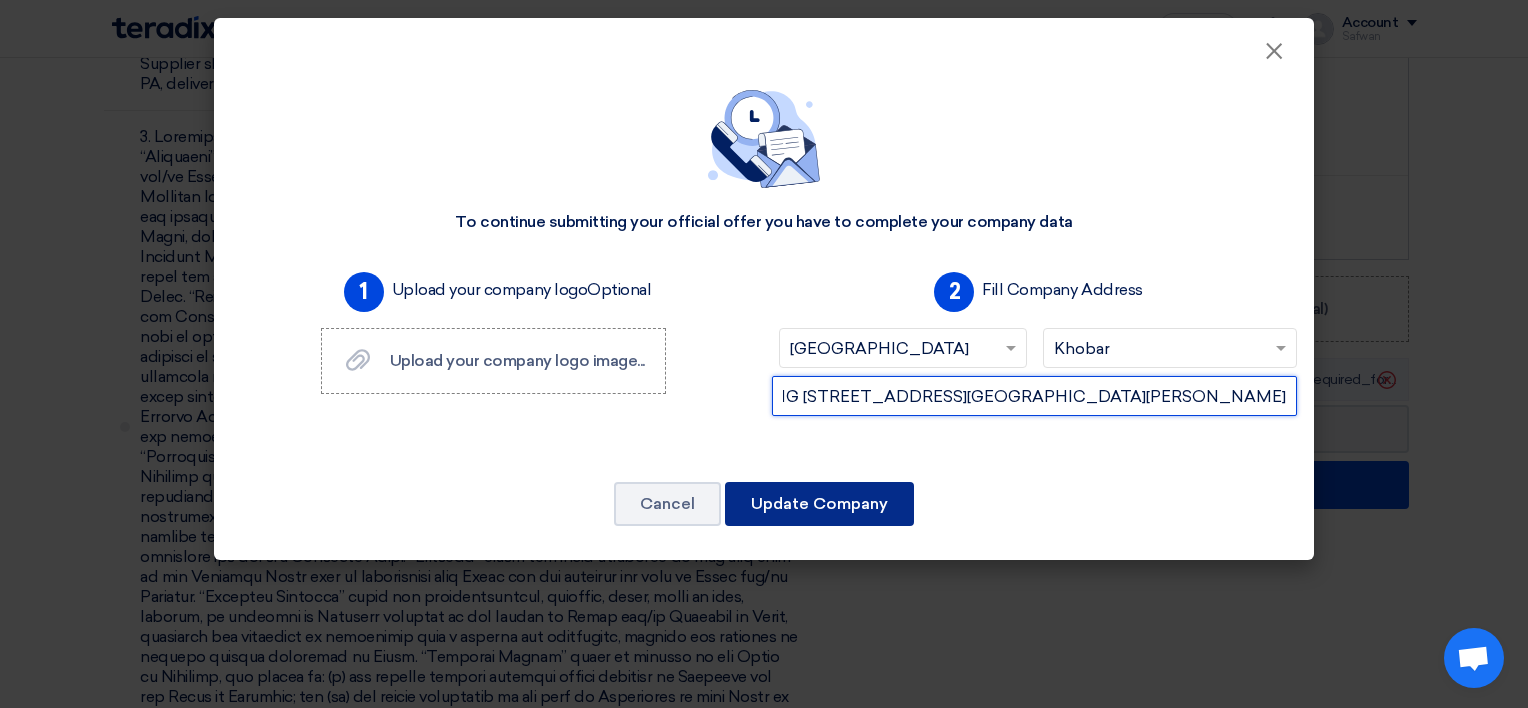 type on "EKDB6442 BUILDING [STREET_ADDRESS][GEOGRAPHIC_DATA][PERSON_NAME]" 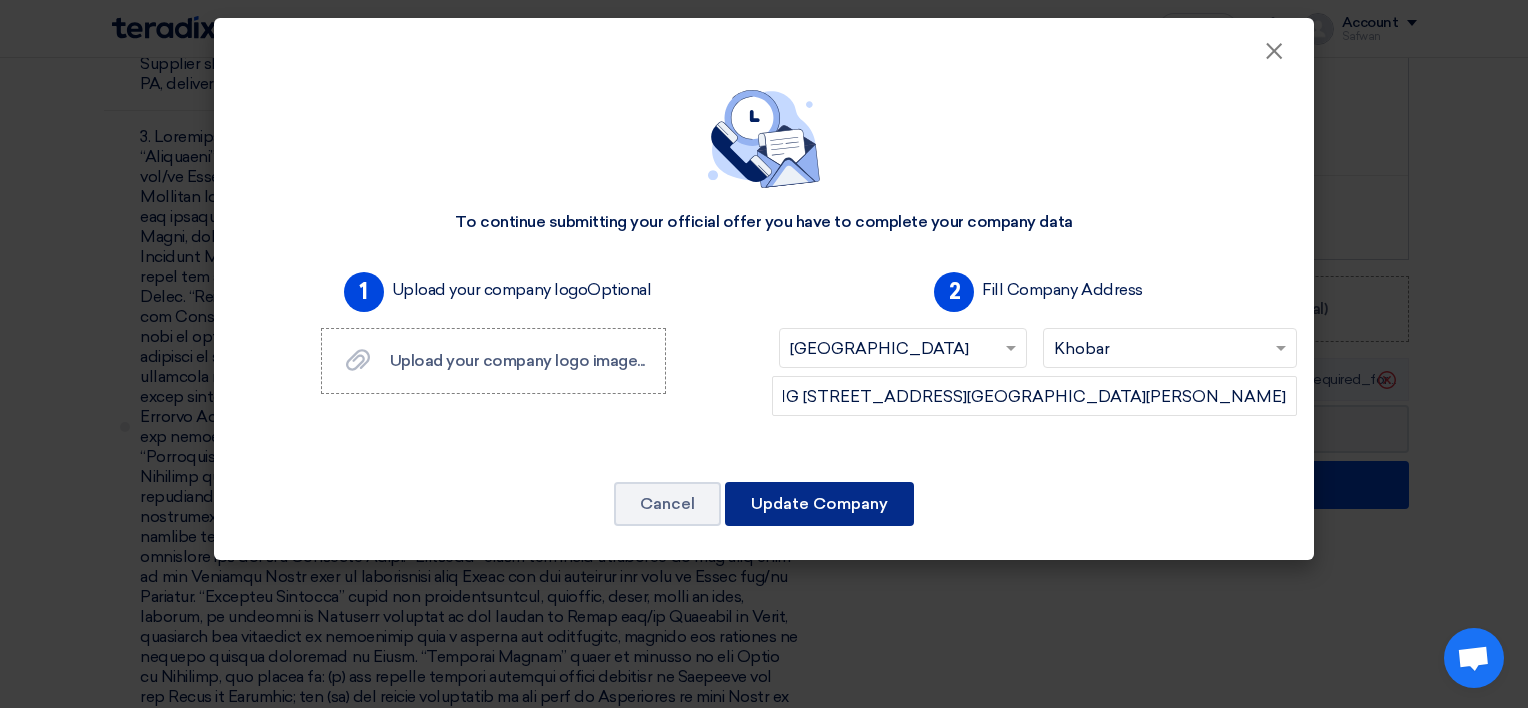 click on "Update Company" 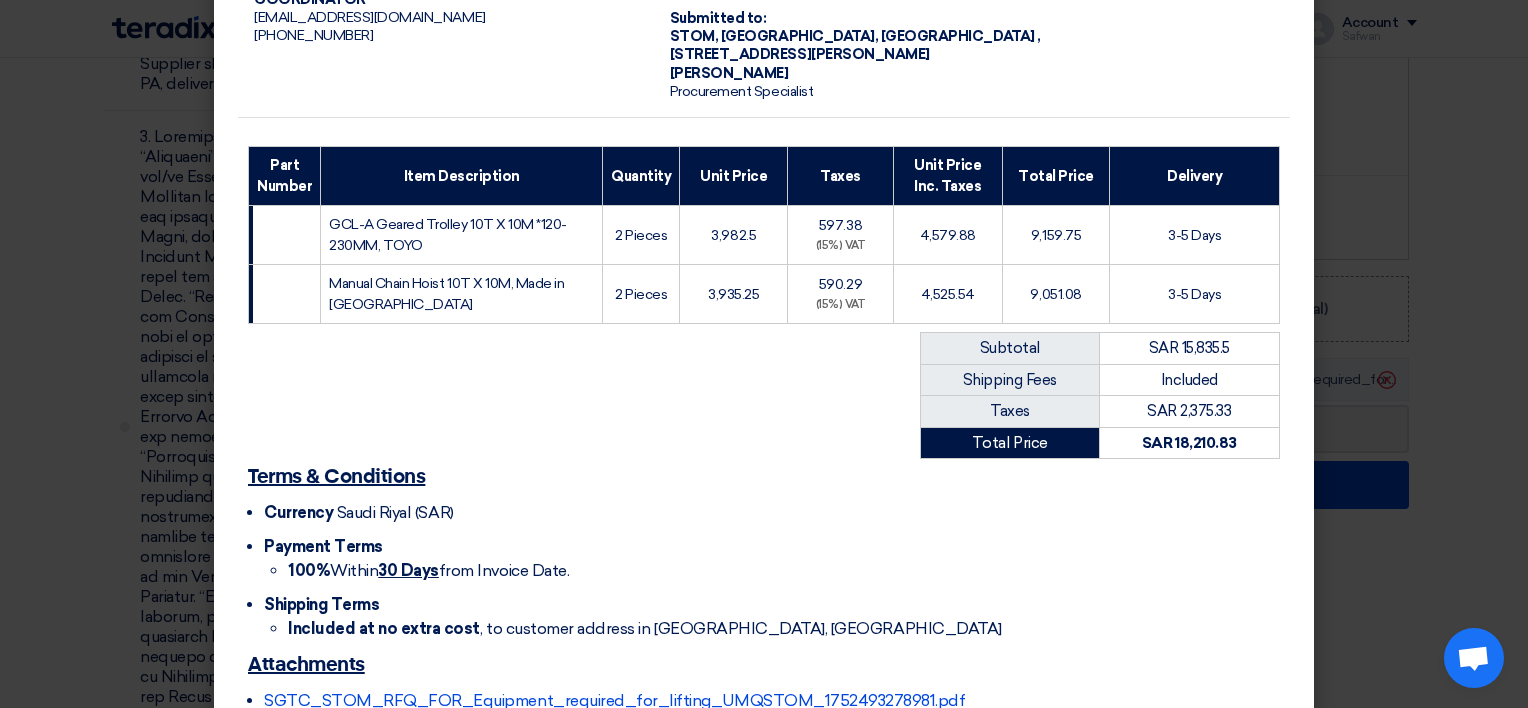 scroll, scrollTop: 292, scrollLeft: 0, axis: vertical 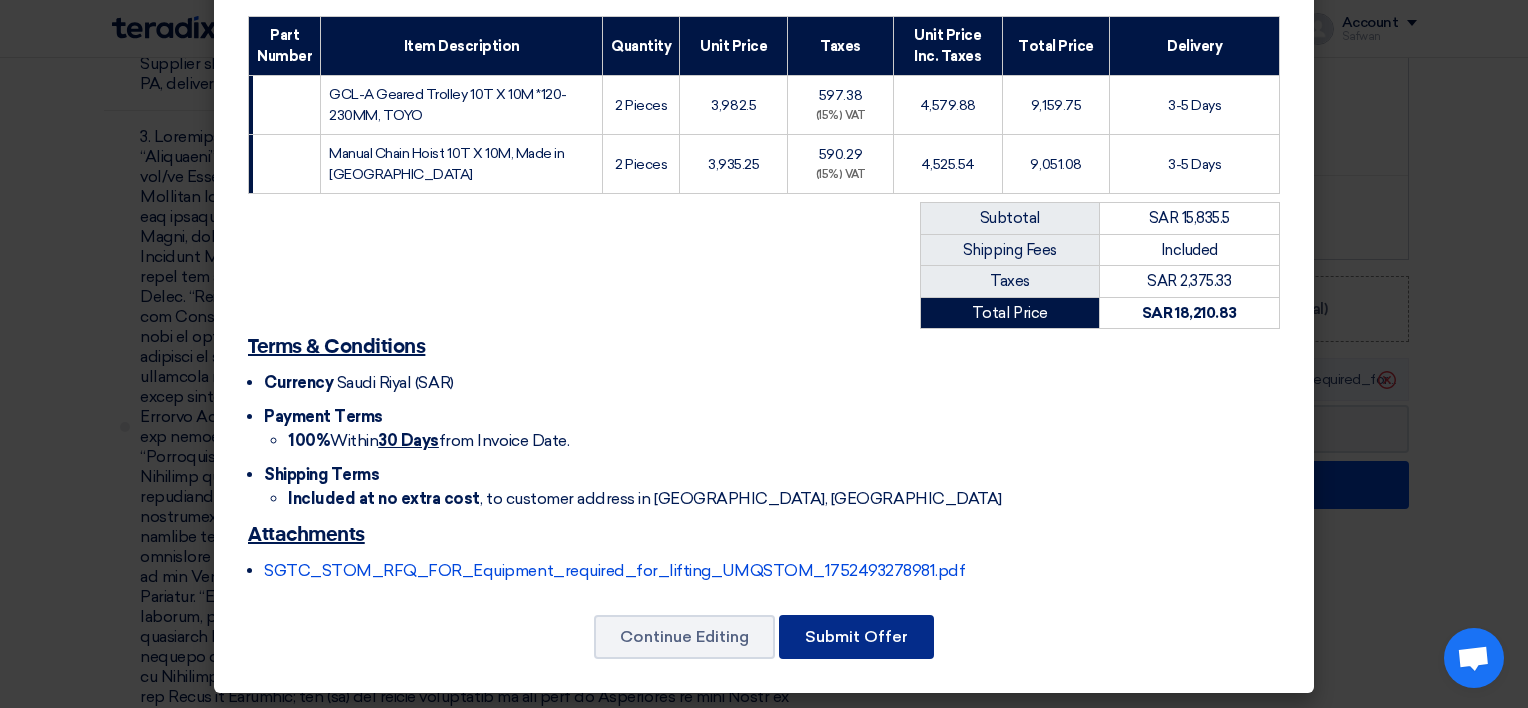 click on "Submit Offer" 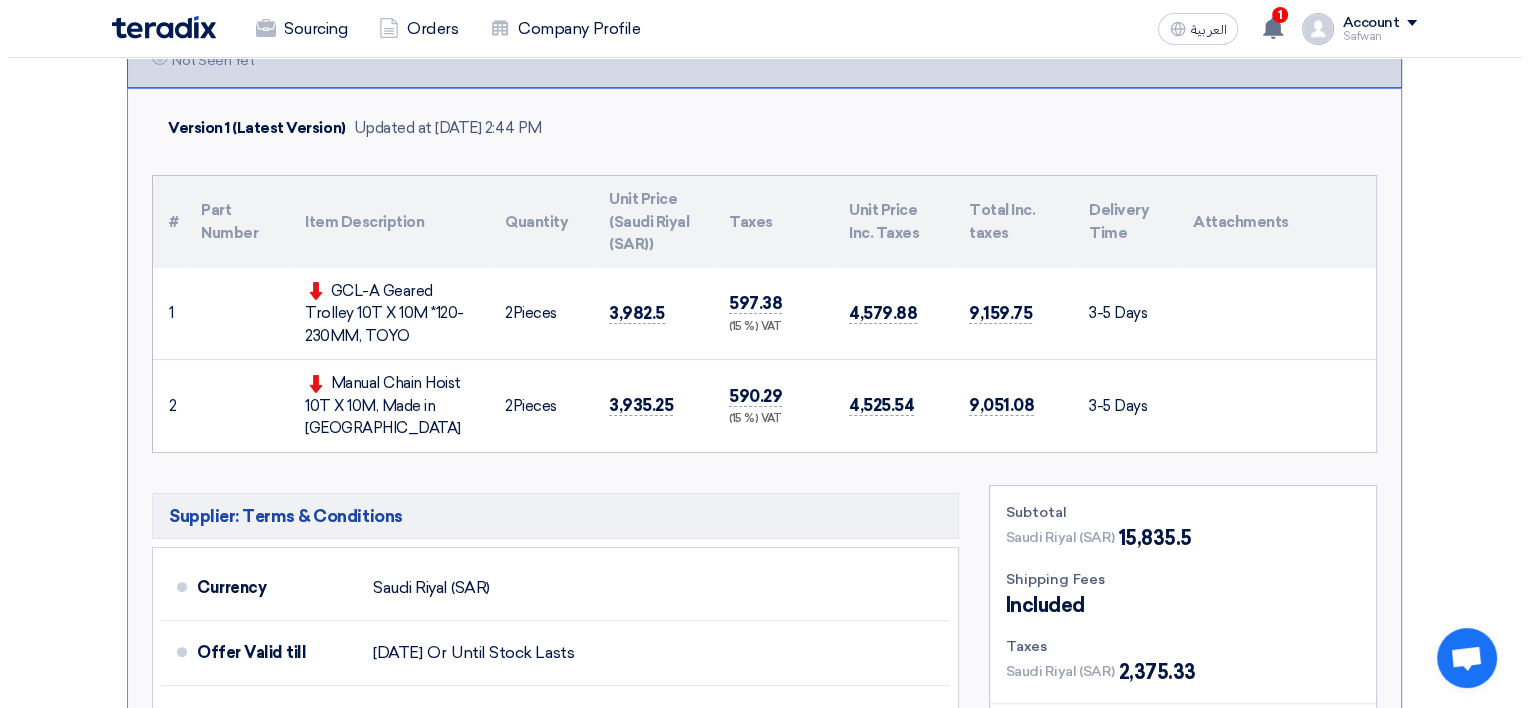 scroll, scrollTop: 0, scrollLeft: 0, axis: both 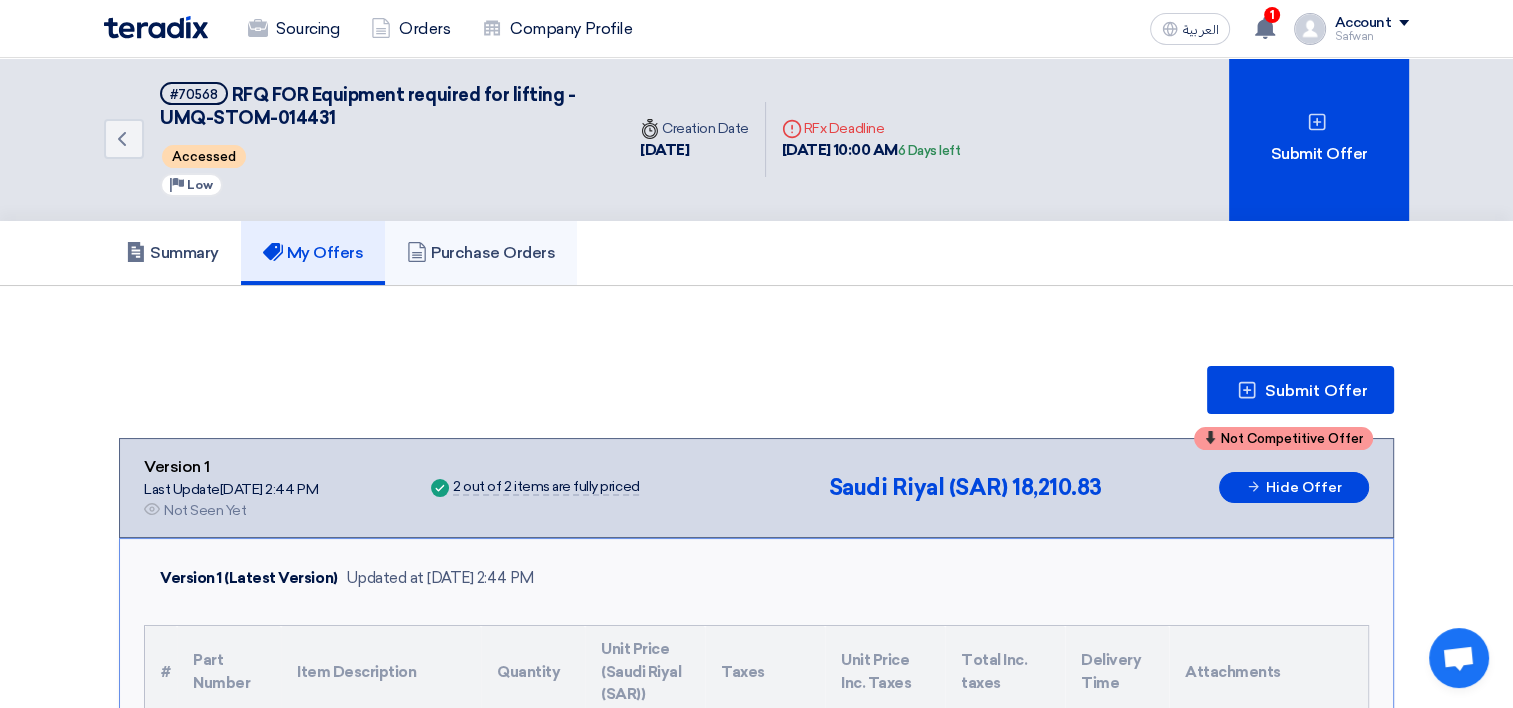 click on "Purchase Orders" 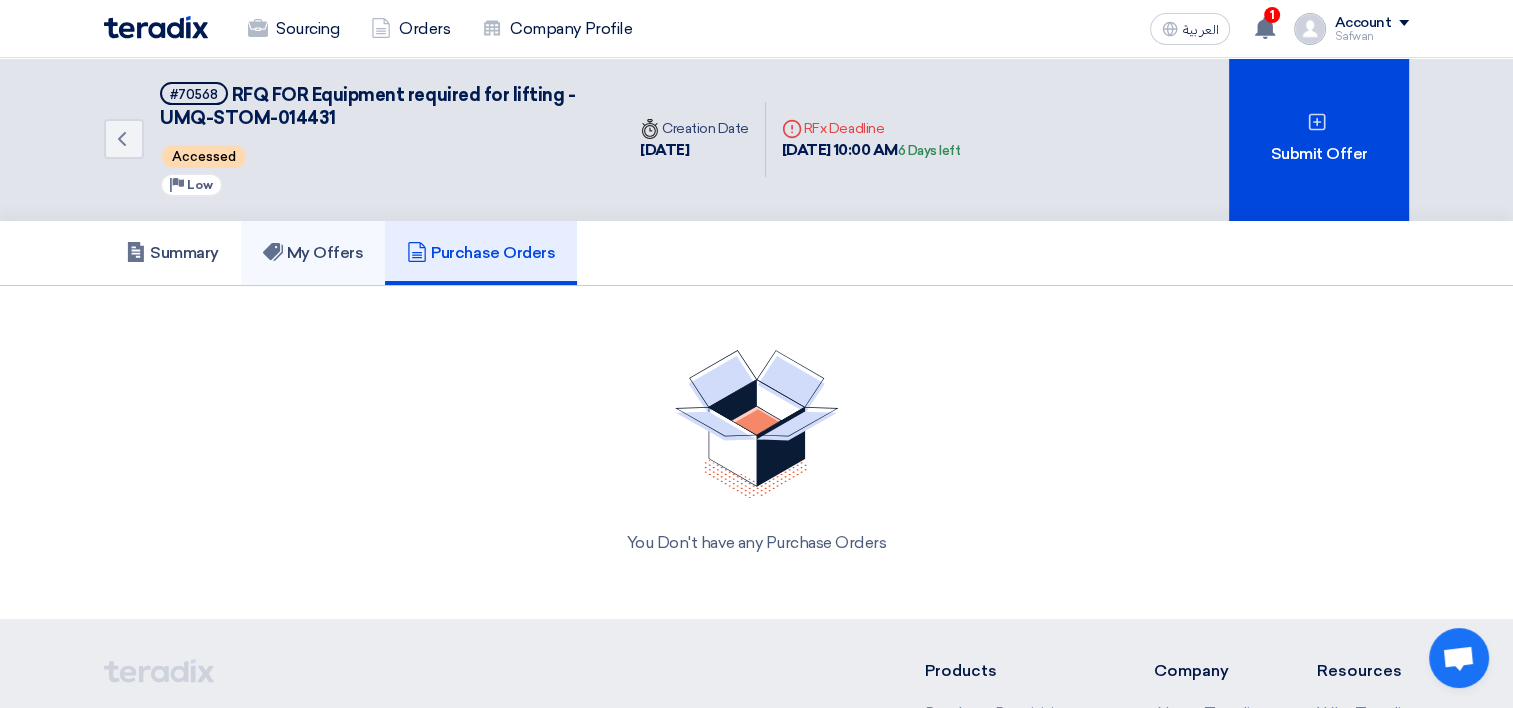 click on "My Offers" 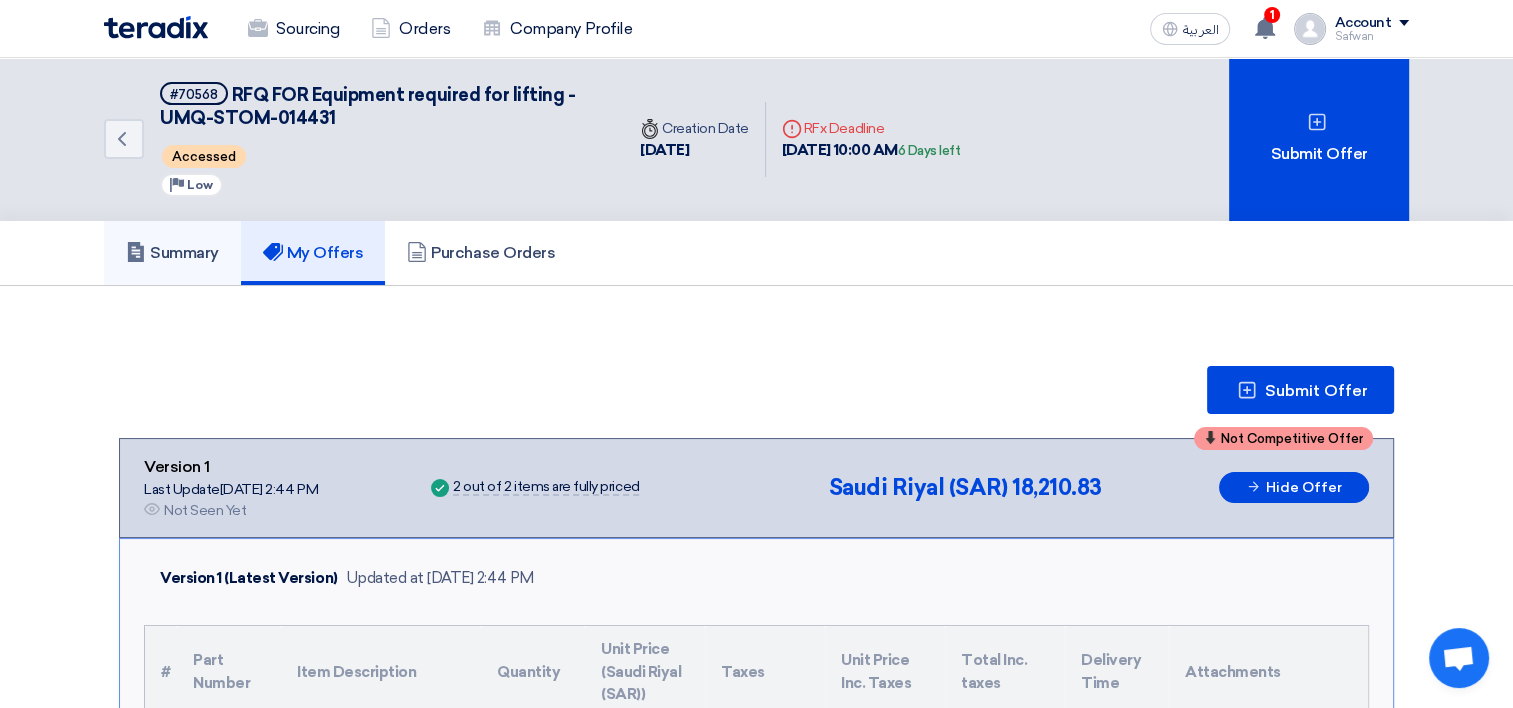 click on "Summary" 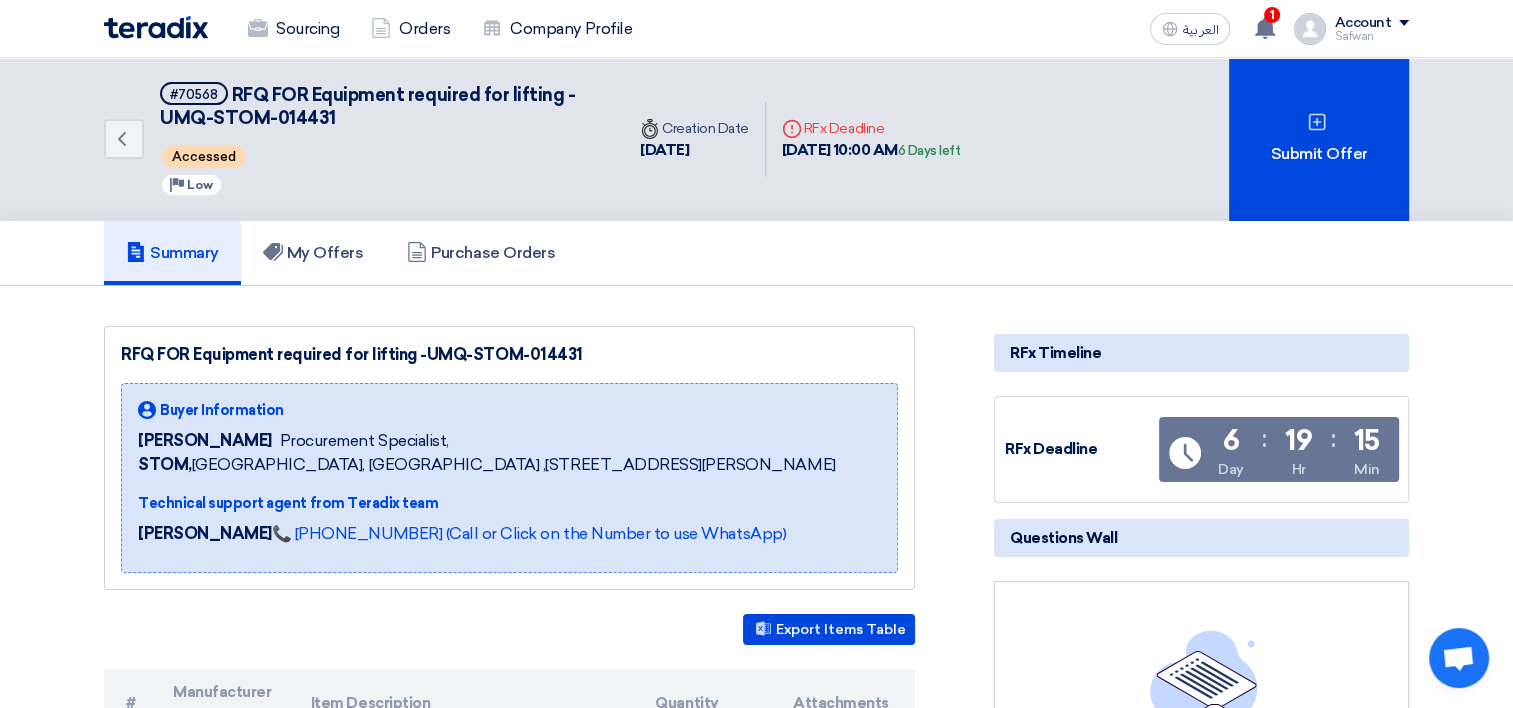 click on "Account" 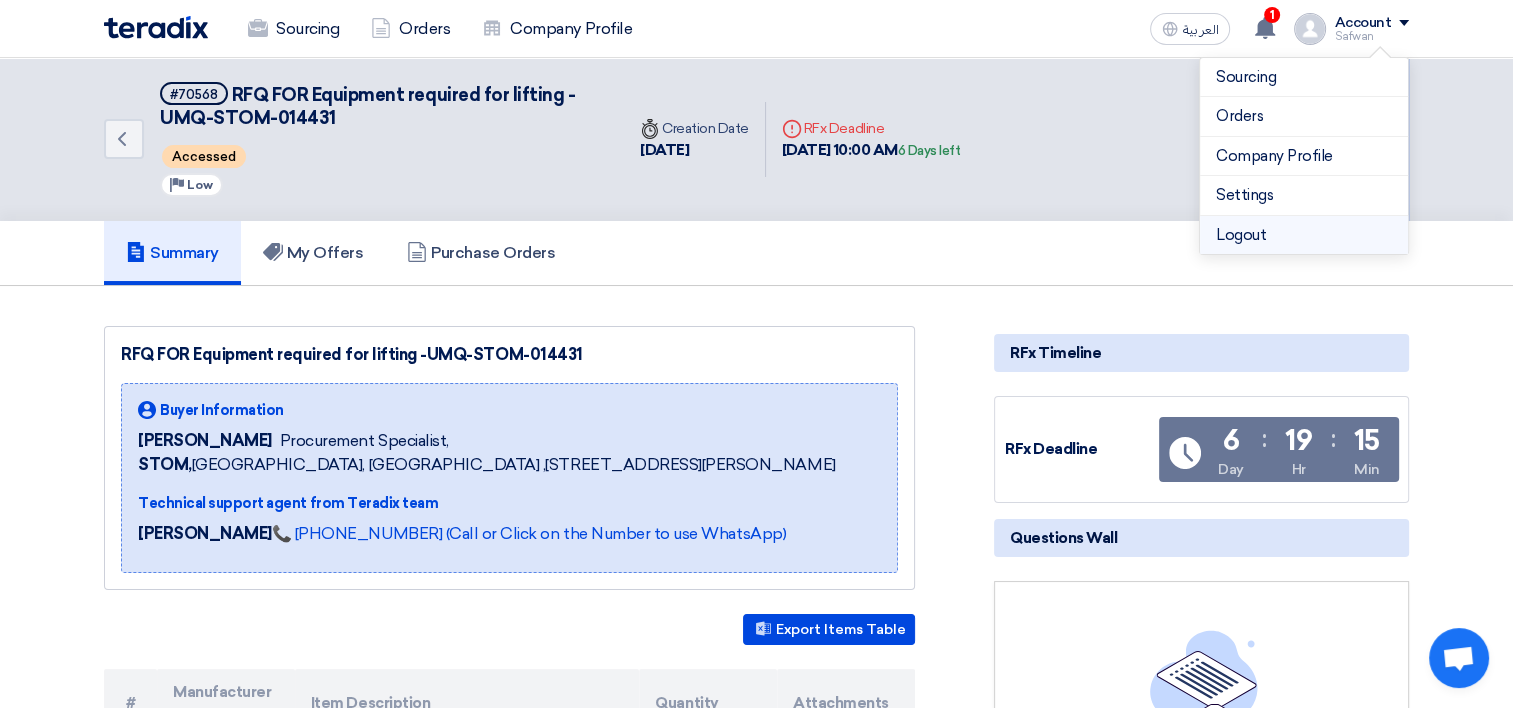 click on "Logout" 